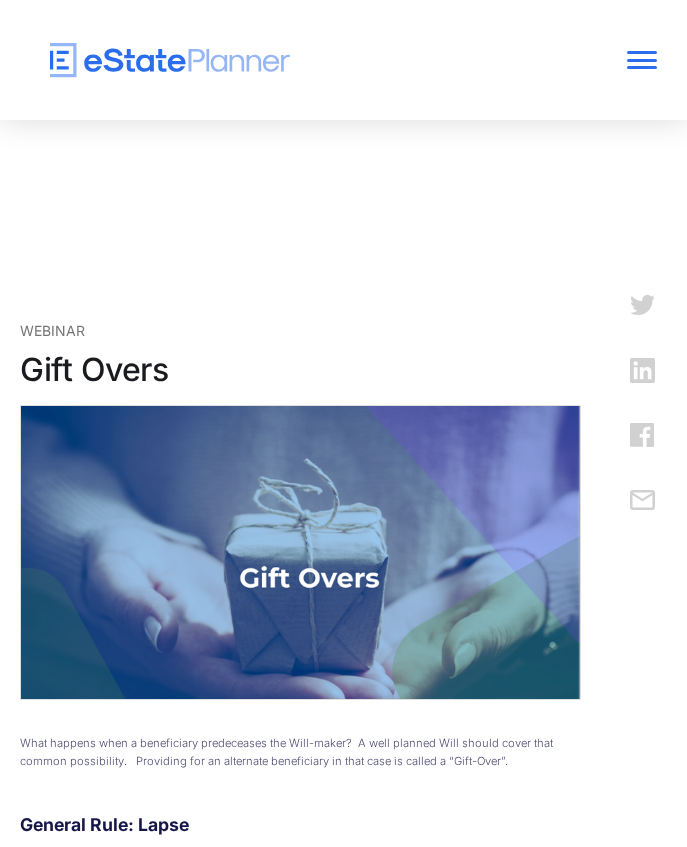 scroll, scrollTop: 0, scrollLeft: 0, axis: both 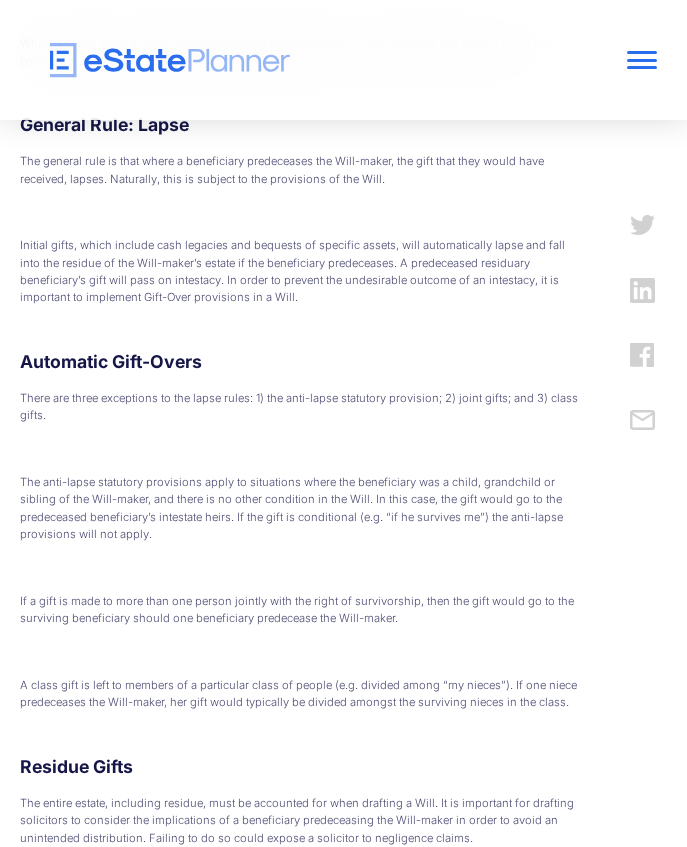 click on "There are three exceptions to the lapse rules: 1) the anti-lapse statutory provision; 2) joint gifts; and 3) class gifts." at bounding box center [300, 407] 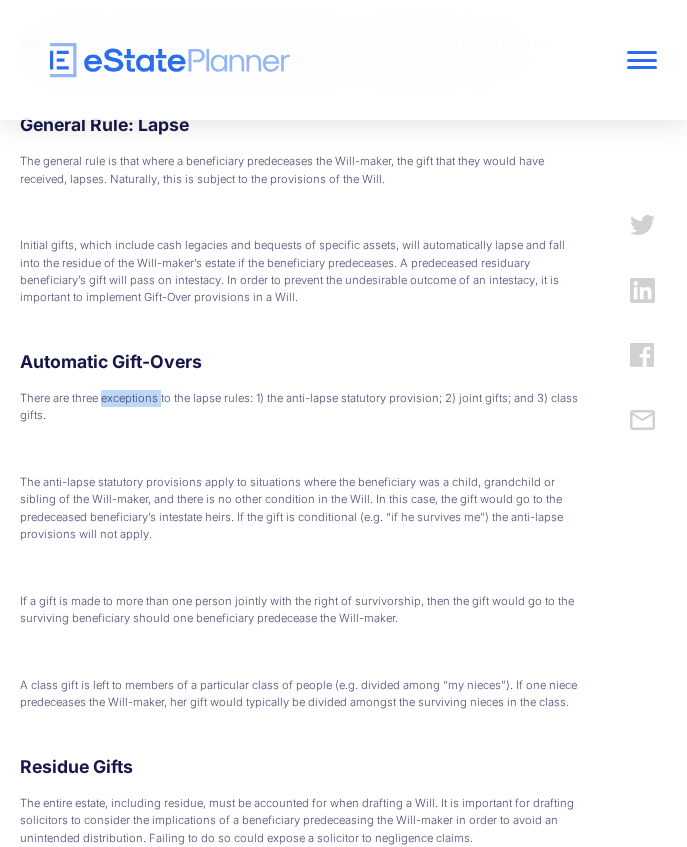 click on "There are three exceptions to the lapse rules: 1) the anti-lapse statutory provision; 2) joint gifts; and 3) class gifts." at bounding box center (300, 407) 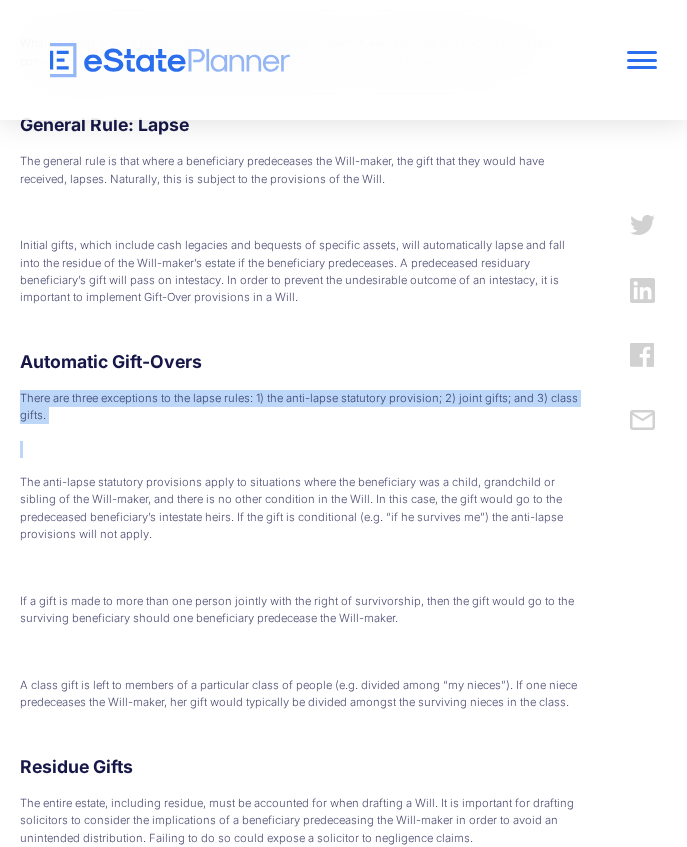 click on "There are three exceptions to the lapse rules: 1) the anti-lapse statutory provision; 2) joint gifts; and 3) class gifts." at bounding box center (300, 407) 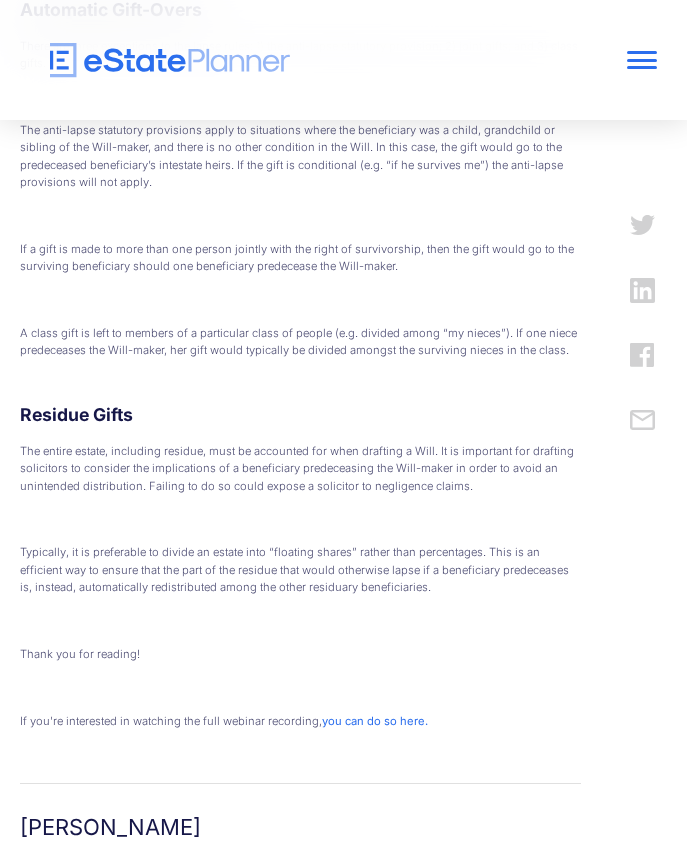 scroll, scrollTop: 1100, scrollLeft: 0, axis: vertical 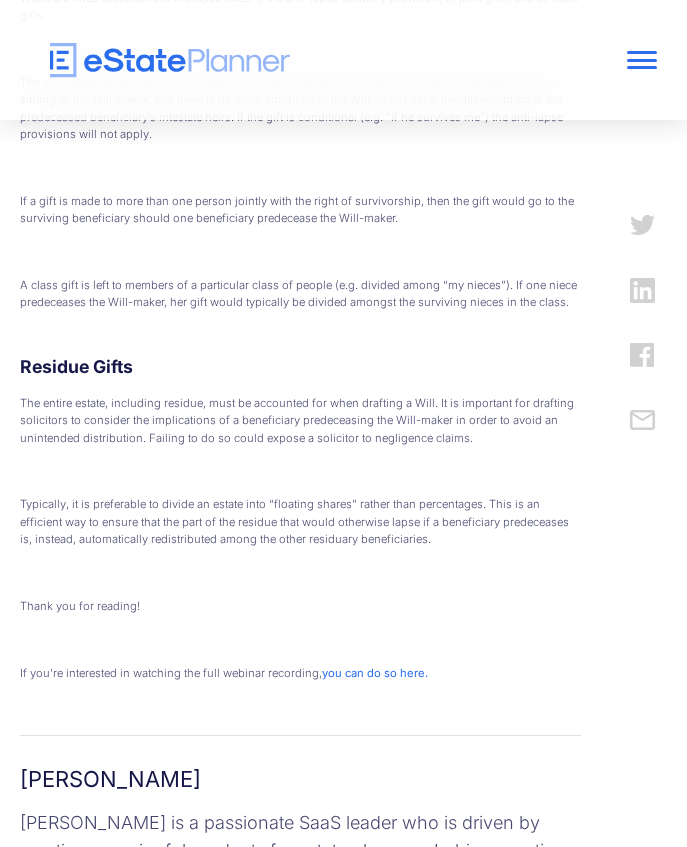 click on "The entire estate, including residue, must be accounted for when drafting a Will. It is important for drafting solicitors to consider the implications of a beneficiary predeceasing the Will-maker in order to avoid an unintended distribution. Failing to do so could expose a solicitor to negligence claims." at bounding box center (300, 421) 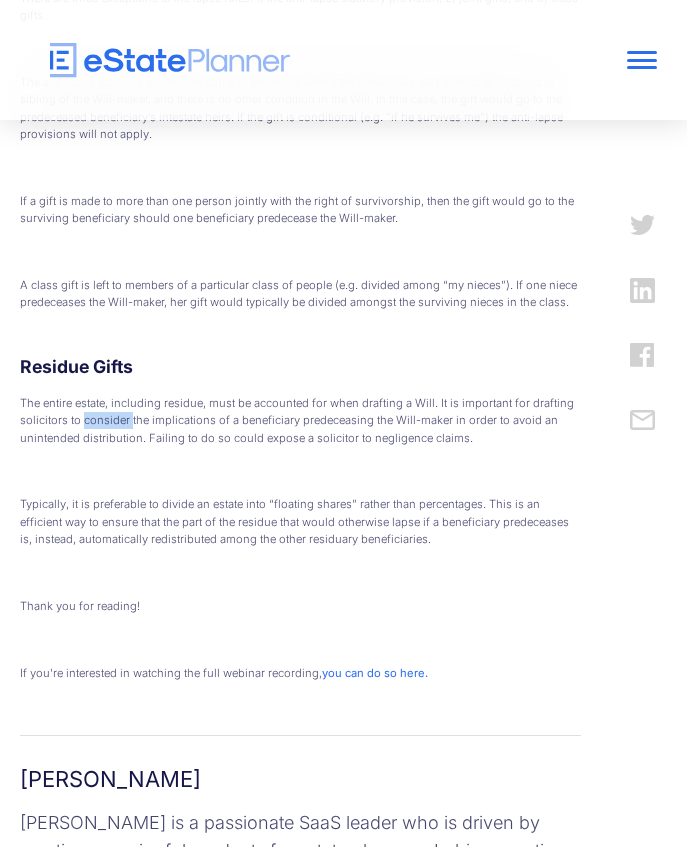 click on "The entire estate, including residue, must be accounted for when drafting a Will. It is important for drafting solicitors to consider the implications of a beneficiary predeceasing the Will-maker in order to avoid an unintended distribution. Failing to do so could expose a solicitor to negligence claims." at bounding box center (300, 421) 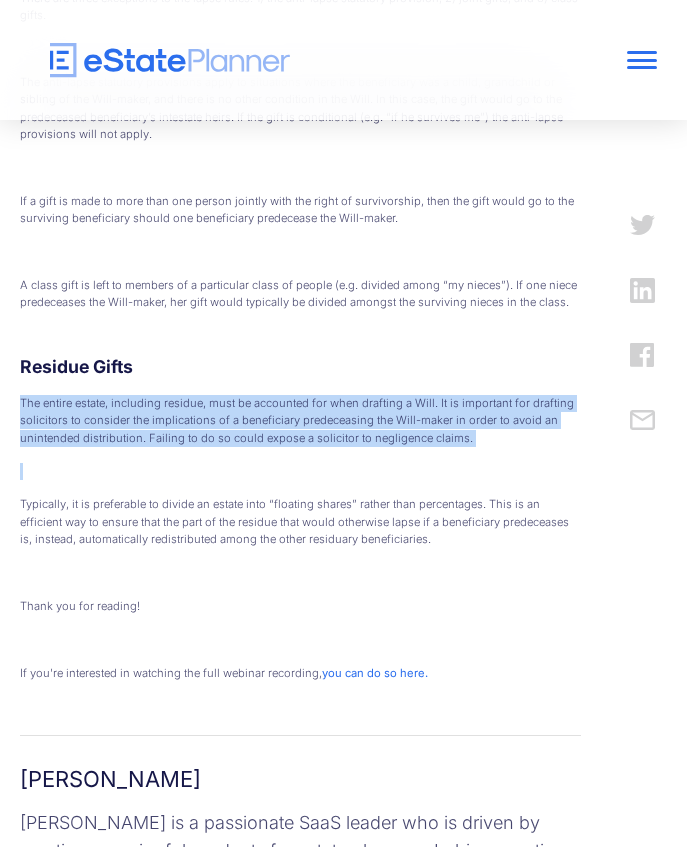 click on "The entire estate, including residue, must be accounted for when drafting a Will. It is important for drafting solicitors to consider the implications of a beneficiary predeceasing the Will-maker in order to avoid an unintended distribution. Failing to do so could expose a solicitor to negligence claims." at bounding box center [300, 421] 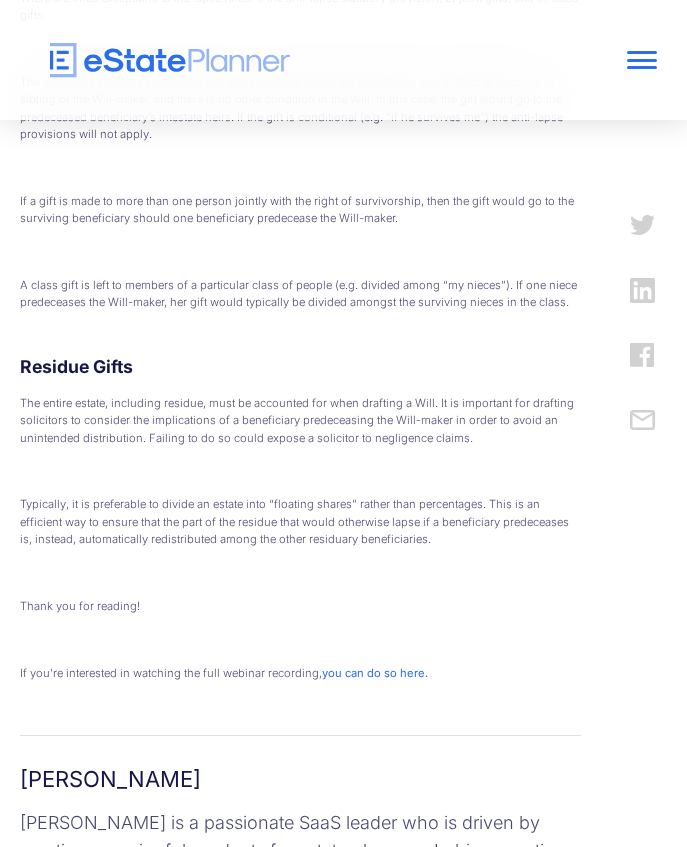 scroll, scrollTop: 1200, scrollLeft: 0, axis: vertical 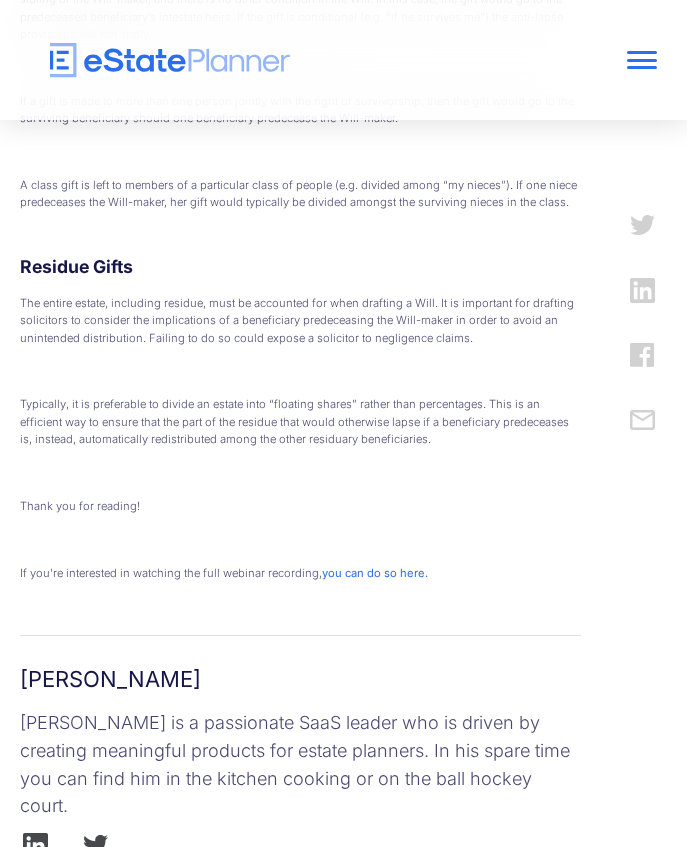 click on "Typically, it is preferable to divide an estate into “floating shares” rather than percentages. This is an efficient way to ensure that the part of the residue that would otherwise lapse if a beneficiary predeceases is, instead, automatically redistributed among the other residuary beneficiaries." at bounding box center (300, 422) 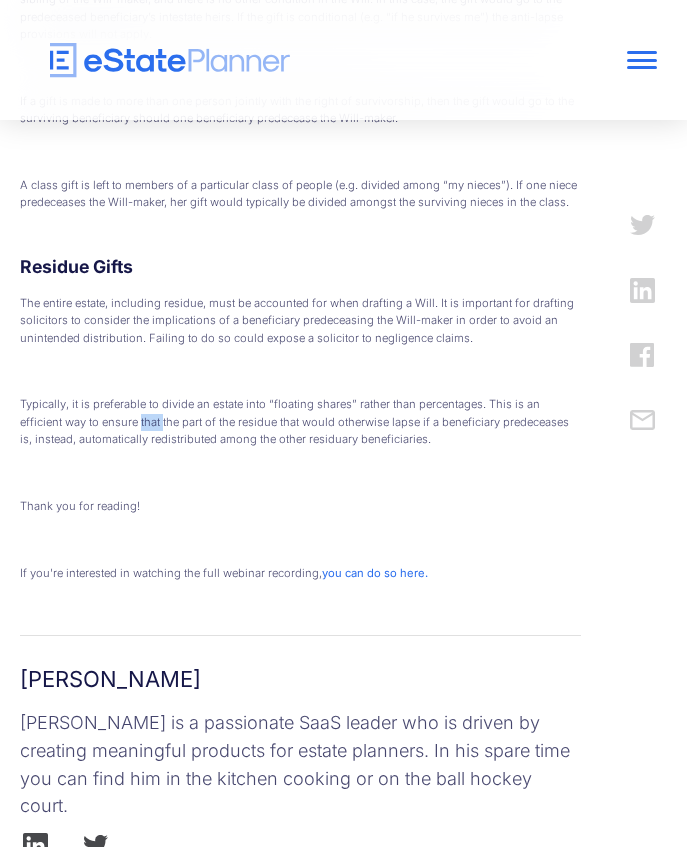 click on "Typically, it is preferable to divide an estate into “floating shares” rather than percentages. This is an efficient way to ensure that the part of the residue that would otherwise lapse if a beneficiary predeceases is, instead, automatically redistributed among the other residuary beneficiaries." at bounding box center (300, 422) 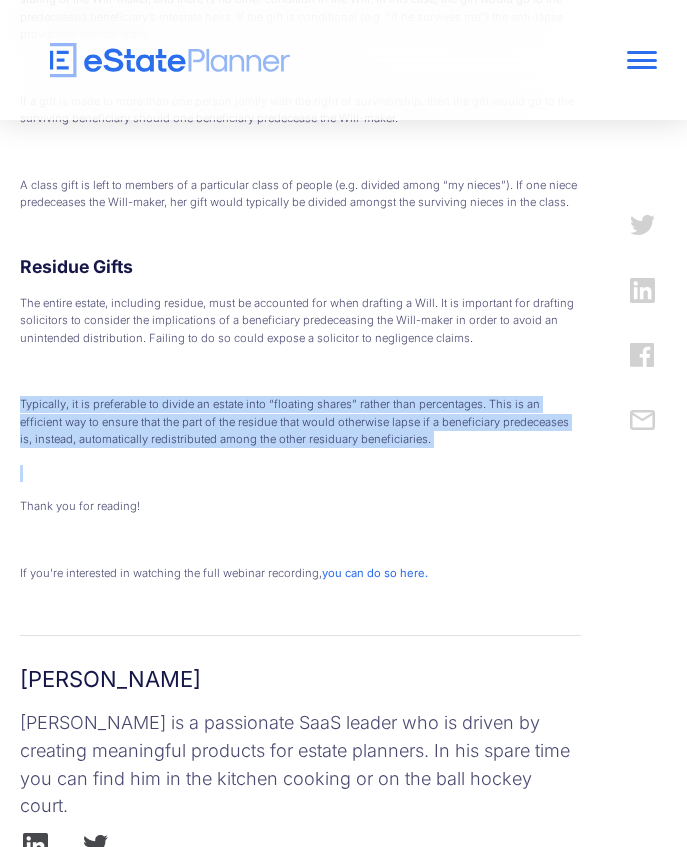 click on "Typically, it is preferable to divide an estate into “floating shares” rather than percentages. This is an efficient way to ensure that the part of the residue that would otherwise lapse if a beneficiary predeceases is, instead, automatically redistributed among the other residuary beneficiaries." at bounding box center [300, 422] 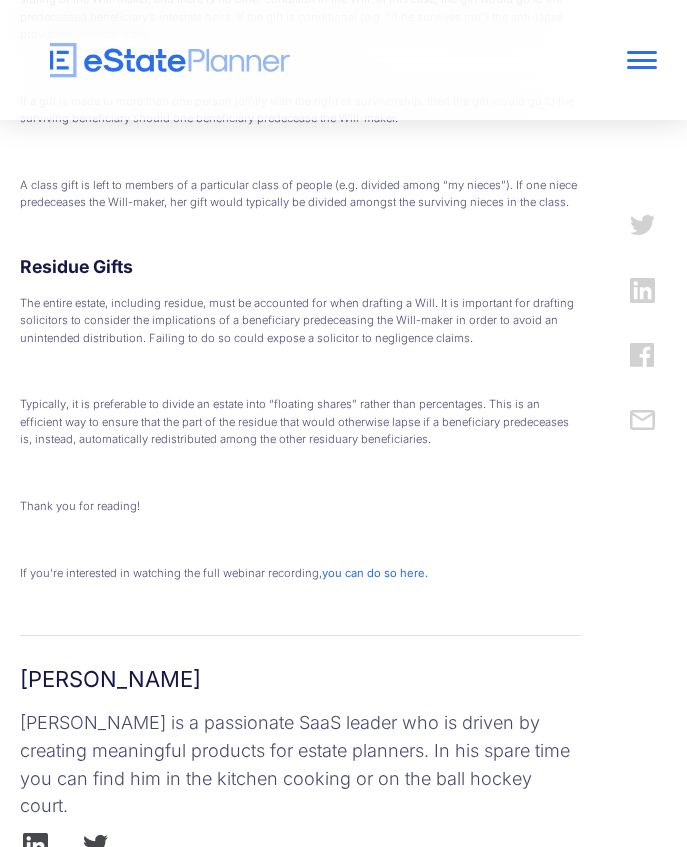 drag, startPoint x: 220, startPoint y: 502, endPoint x: -9, endPoint y: 402, distance: 249.88197 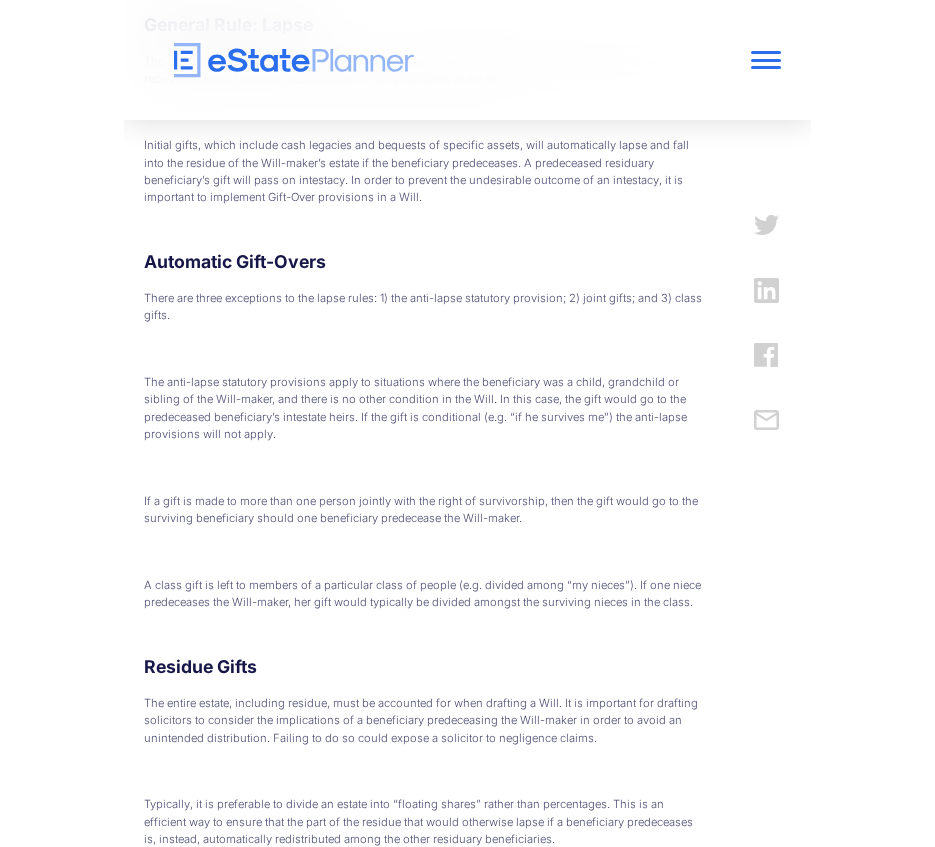 scroll, scrollTop: 300, scrollLeft: 0, axis: vertical 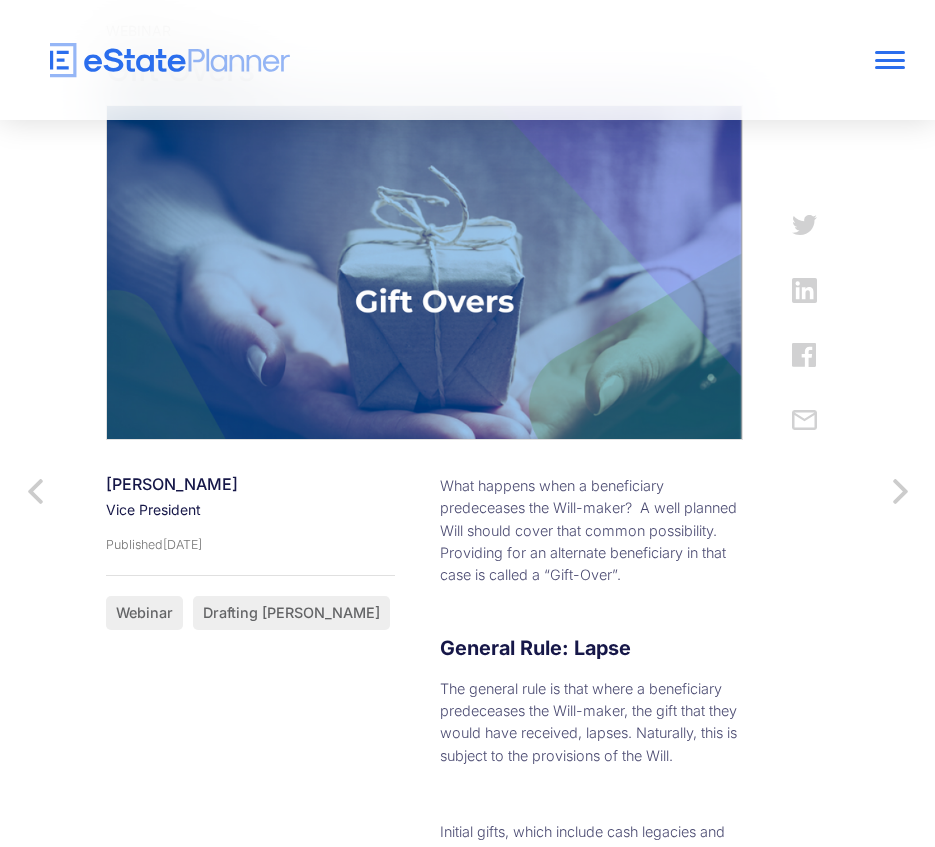 click on "What happens when a beneficiary predeceases the Will-maker?  A well planned Will should cover that common possibility.   Providing for an alternate beneficiary in that case is called a “Gift-Over”." at bounding box center (591, 531) 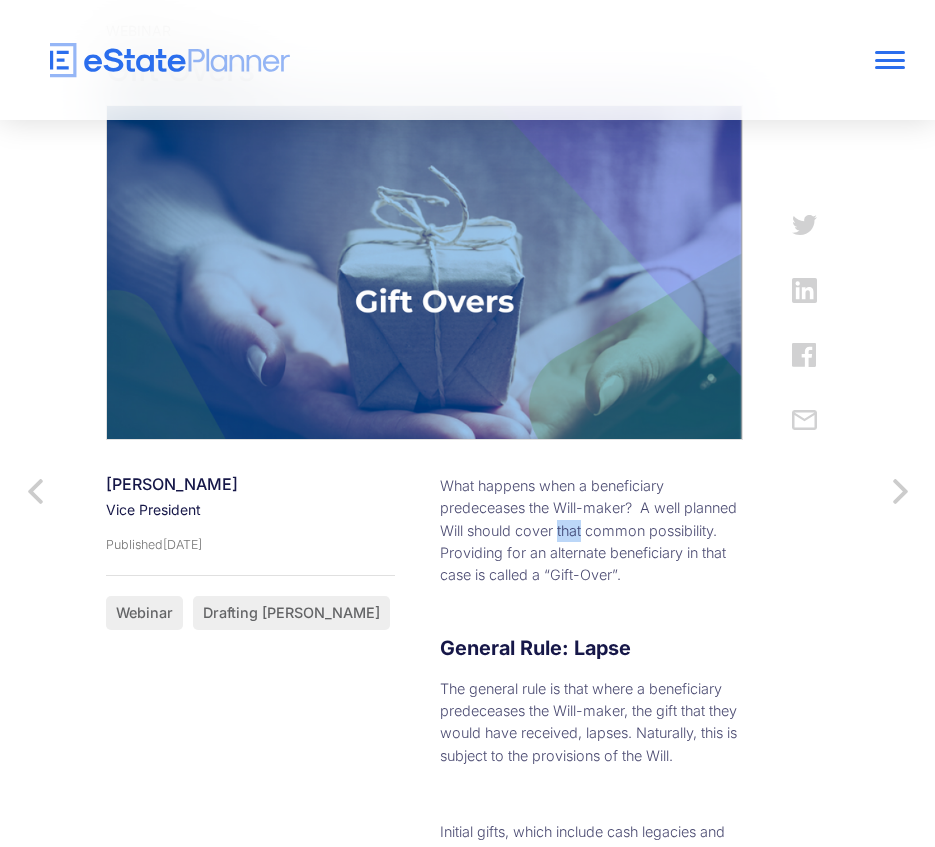 click on "What happens when a beneficiary predeceases the Will-maker?  A well planned Will should cover that common possibility.   Providing for an alternate beneficiary in that case is called a “Gift-Over”." at bounding box center [591, 531] 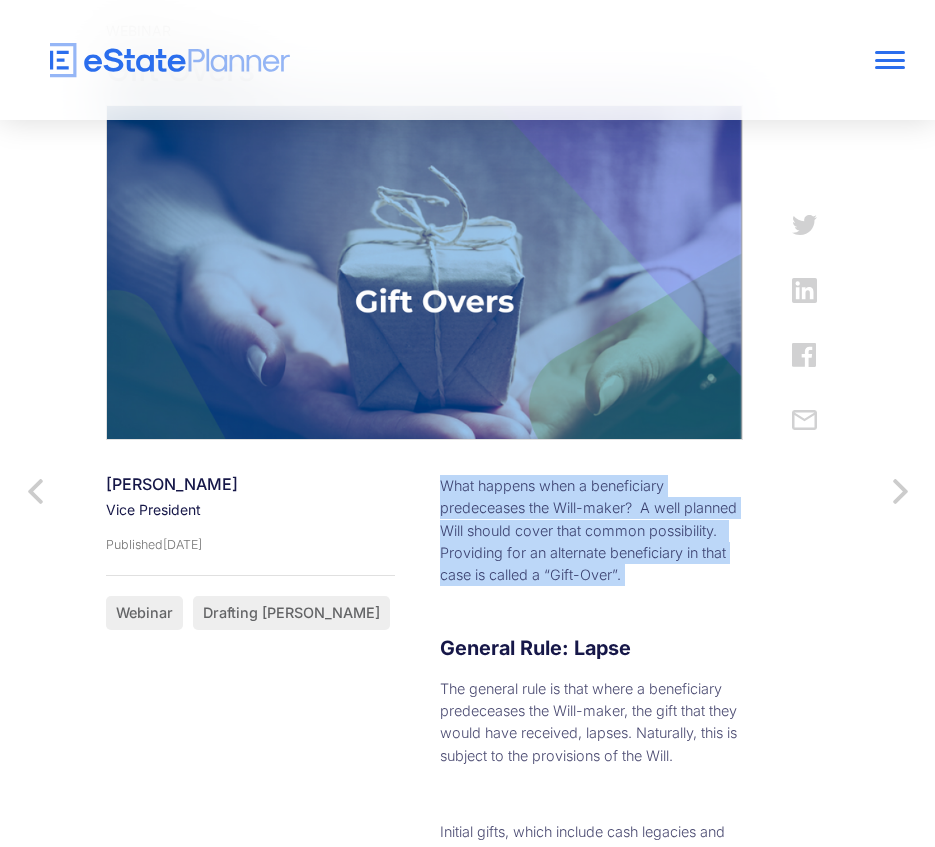 click on "What happens when a beneficiary predeceases the Will-maker?  A well planned Will should cover that common possibility.   Providing for an alternate beneficiary in that case is called a “Gift-Over”." at bounding box center [591, 531] 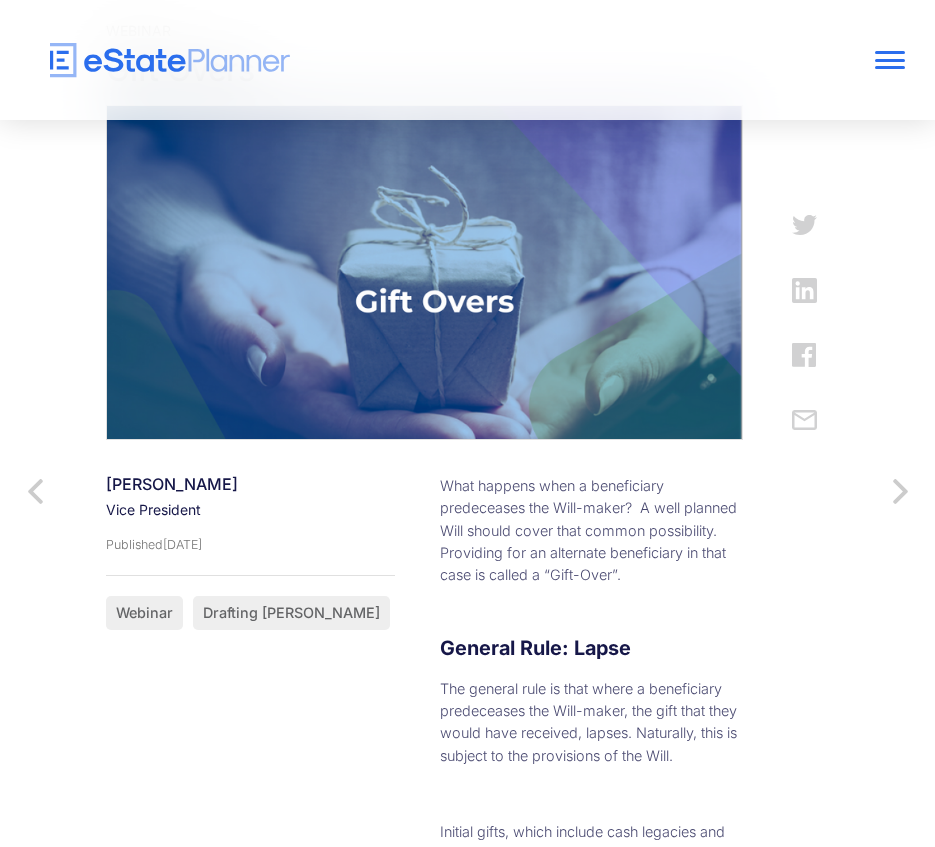 drag, startPoint x: 638, startPoint y: 517, endPoint x: 584, endPoint y: 574, distance: 78.51752 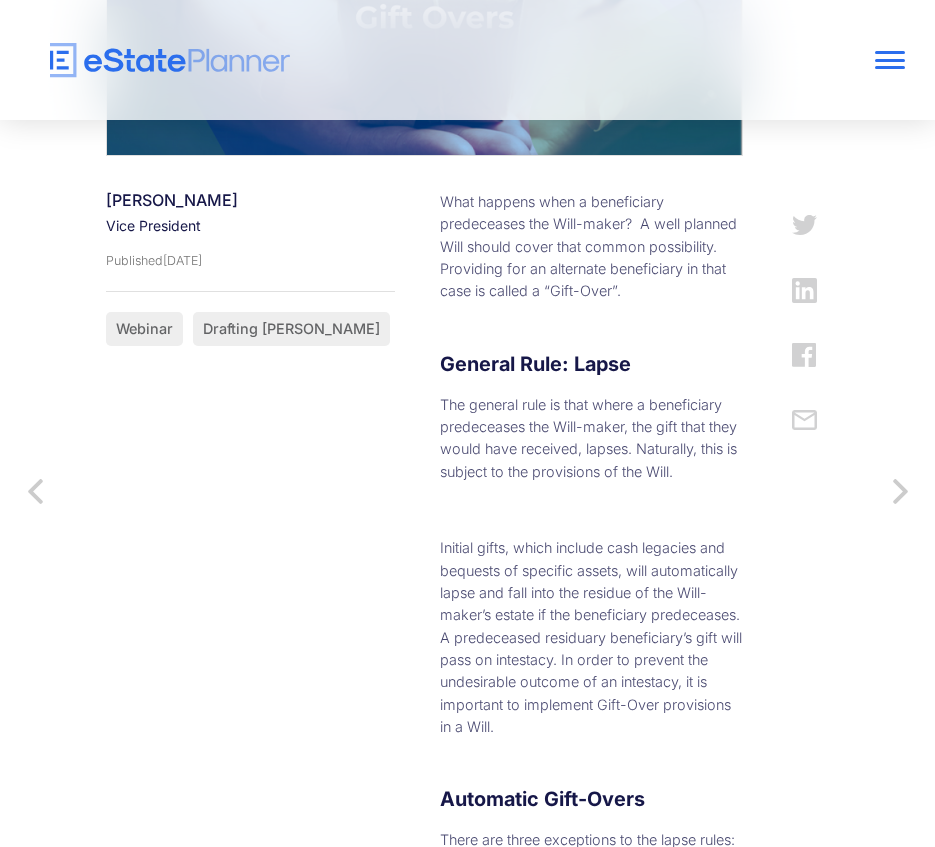 scroll, scrollTop: 600, scrollLeft: 0, axis: vertical 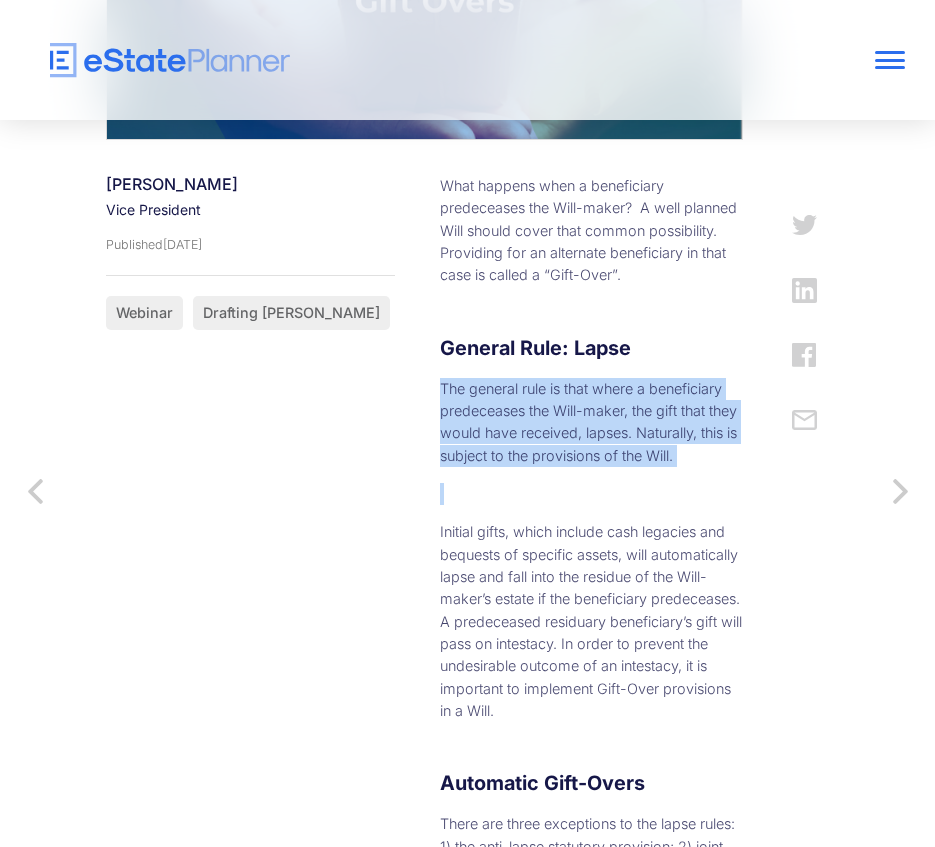 drag, startPoint x: 488, startPoint y: 458, endPoint x: 342, endPoint y: 359, distance: 176.40012 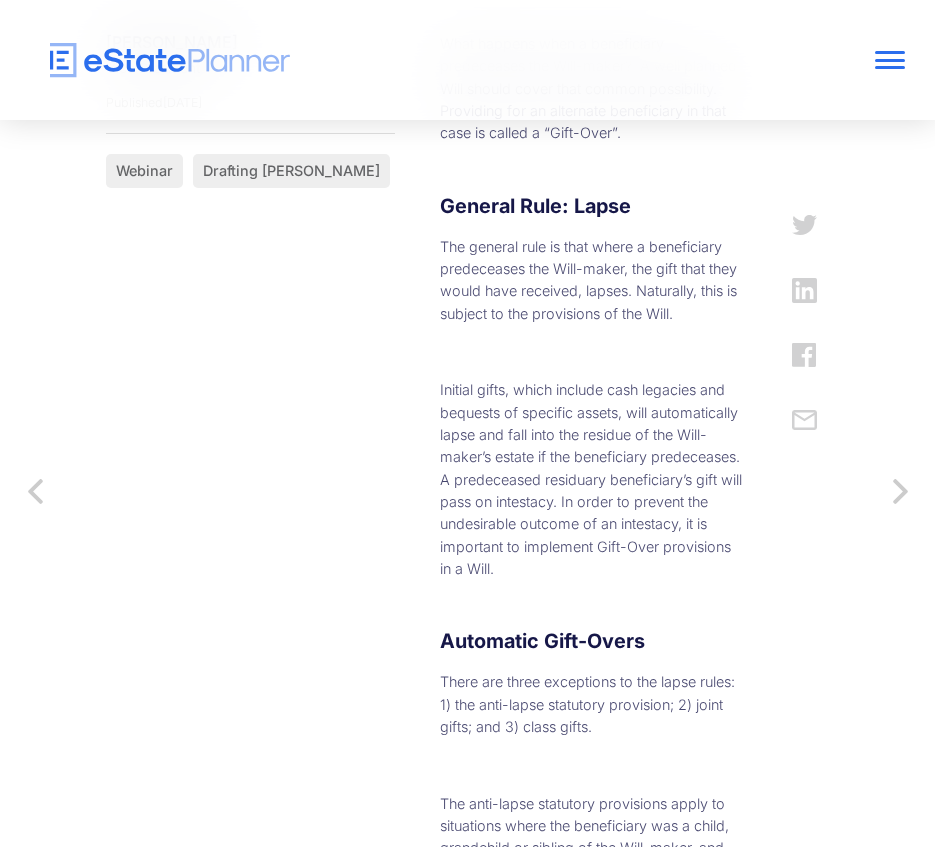 scroll, scrollTop: 800, scrollLeft: 0, axis: vertical 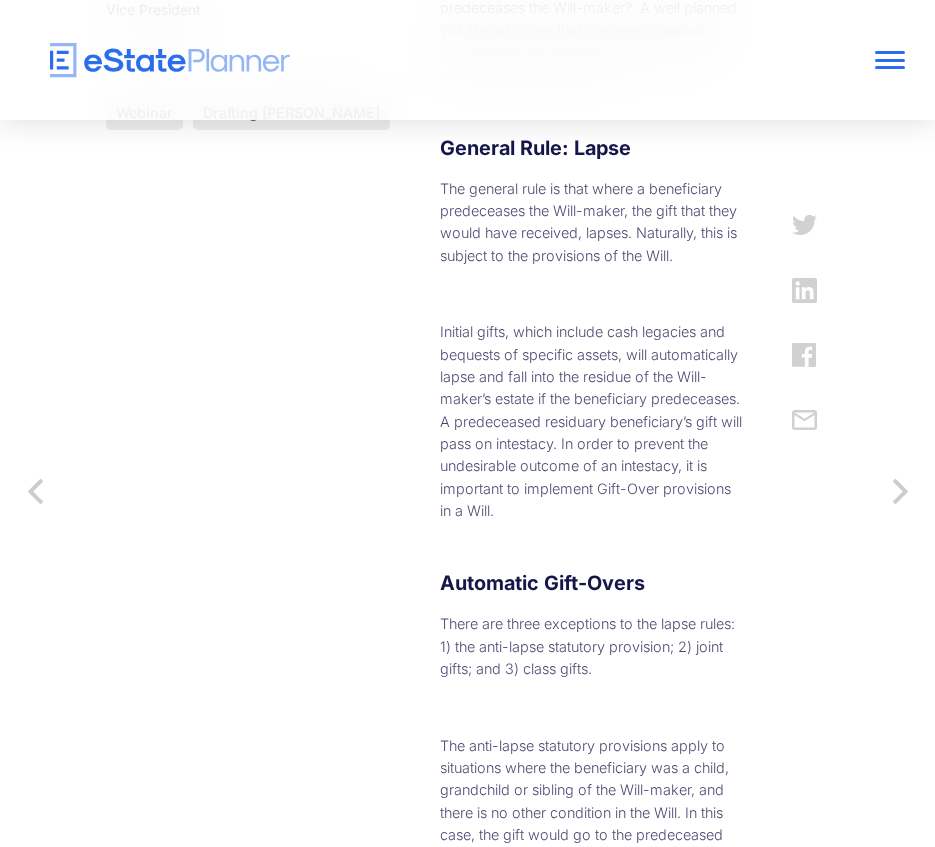 click on "Initial gifts, which include cash legacies and bequests of specific assets, will automatically lapse and fall into the residue of the Will-maker’s estate if the beneficiary predeceases. A predeceased residuary beneficiary’s gift will pass on intestacy. In order to prevent the undesirable outcome of an intestacy, it is important to implement Gift-Over provisions in a Will." at bounding box center [591, 421] 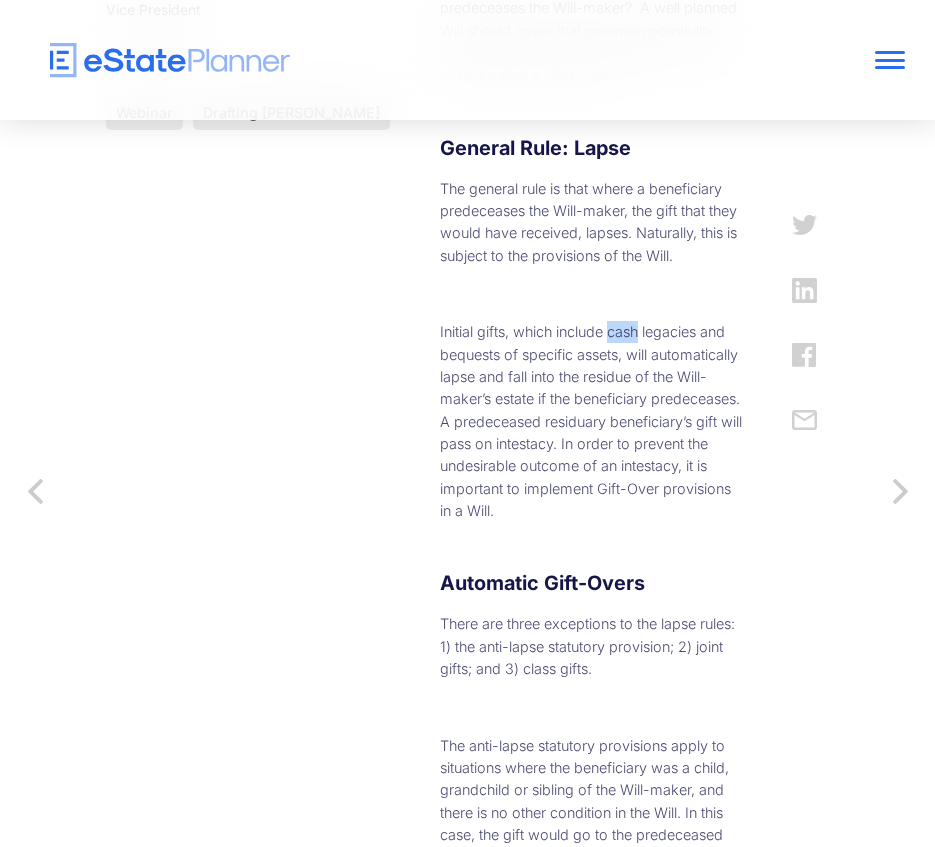 click on "Initial gifts, which include cash legacies and bequests of specific assets, will automatically lapse and fall into the residue of the Will-maker’s estate if the beneficiary predeceases. A predeceased residuary beneficiary’s gift will pass on intestacy. In order to prevent the undesirable outcome of an intestacy, it is important to implement Gift-Over provisions in a Will." at bounding box center [591, 421] 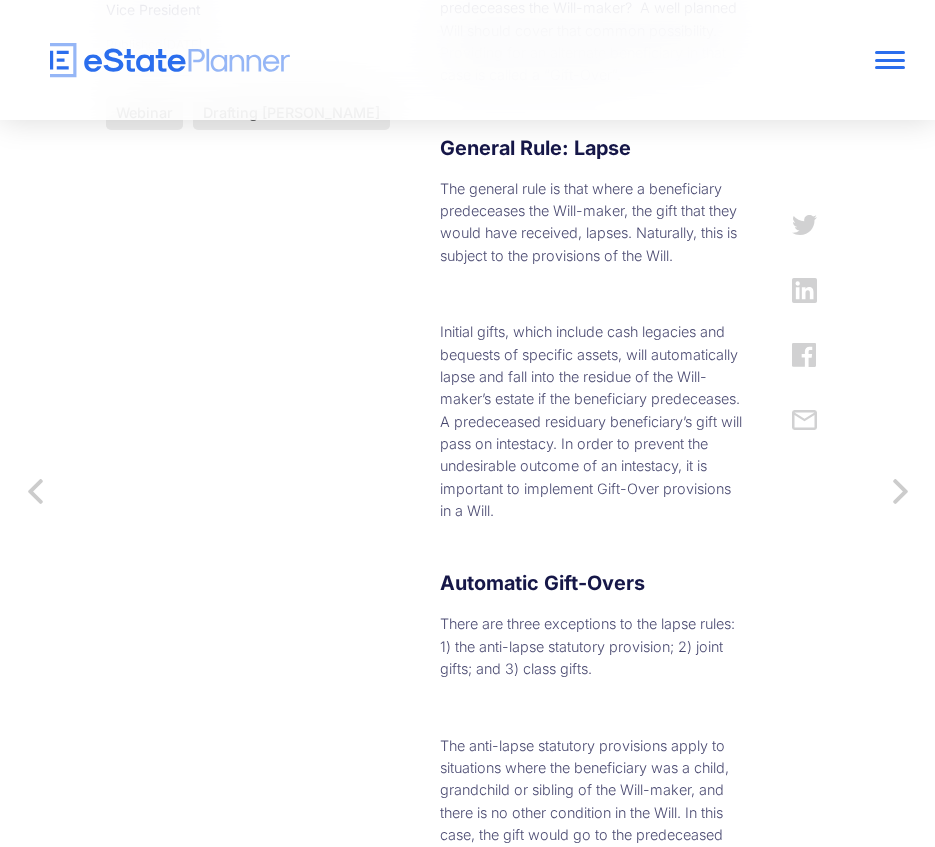 click on "Initial gifts, which include cash legacies and bequests of specific assets, will automatically lapse and fall into the residue of the Will-maker’s estate if the beneficiary predeceases. A predeceased residuary beneficiary’s gift will pass on intestacy. In order to prevent the undesirable outcome of an intestacy, it is important to implement Gift-Over provisions in a Will." at bounding box center [591, 421] 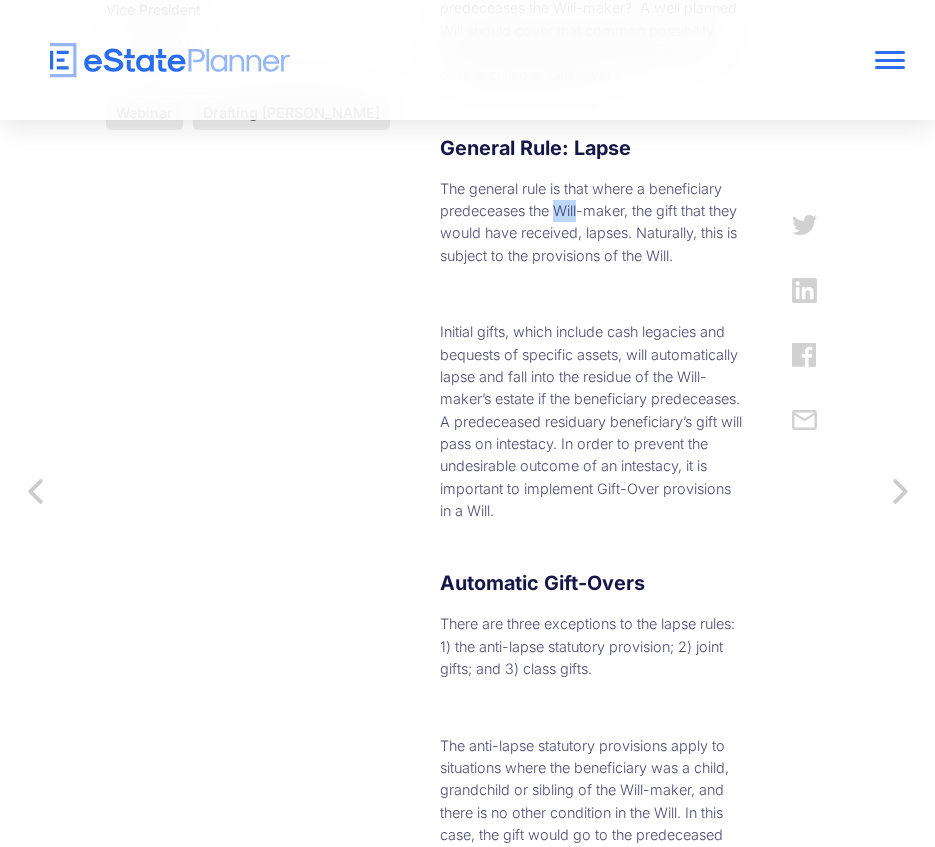 click on "The general rule is that where a beneficiary predeceases the Will-maker, the gift that they would have received, lapses. Naturally, this is subject to the provisions of the Will." at bounding box center [591, 222] 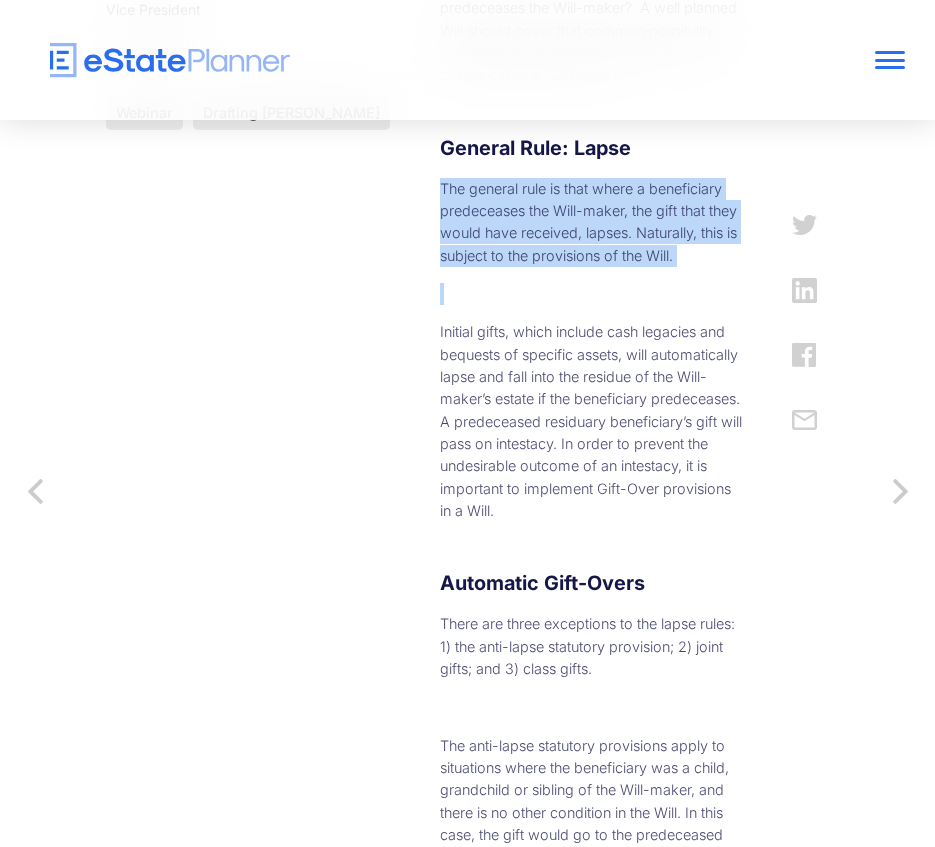 click on "The general rule is that where a beneficiary predeceases the Will-maker, the gift that they would have received, lapses. Naturally, this is subject to the provisions of the Will." at bounding box center [591, 222] 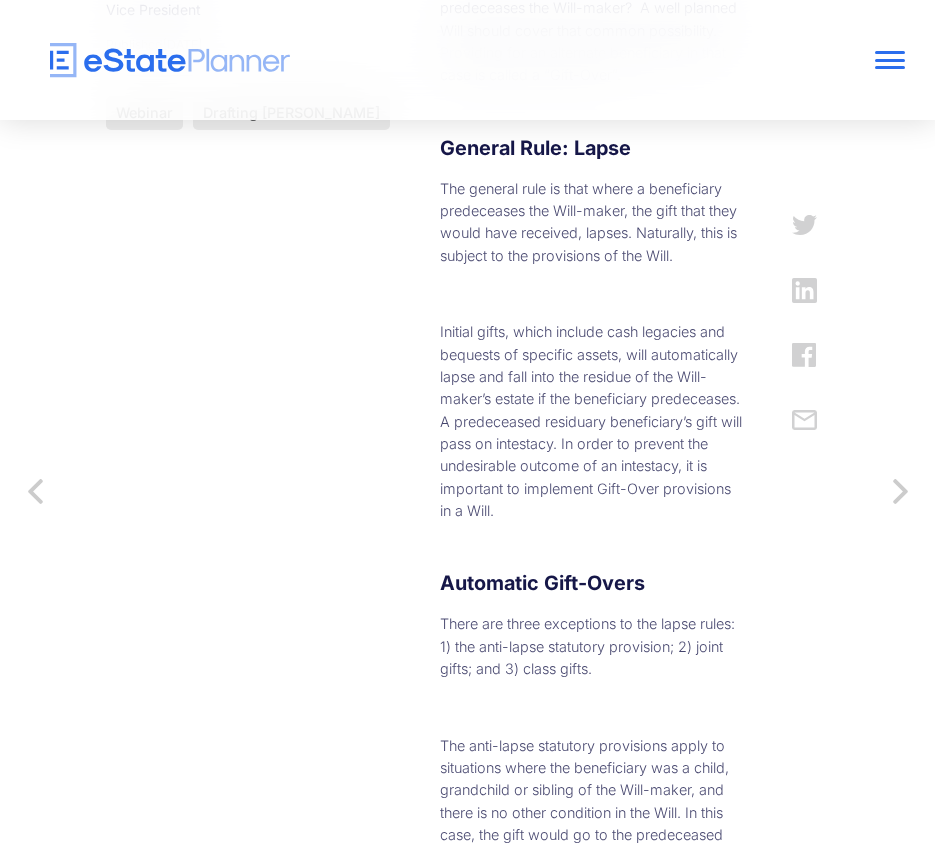click on "Initial gifts, which include cash legacies and bequests of specific assets, will automatically lapse and fall into the residue of the Will-maker’s estate if the beneficiary predeceases. A predeceased residuary beneficiary’s gift will pass on intestacy. In order to prevent the undesirable outcome of an intestacy, it is important to implement Gift-Over provisions in a Will." at bounding box center [591, 421] 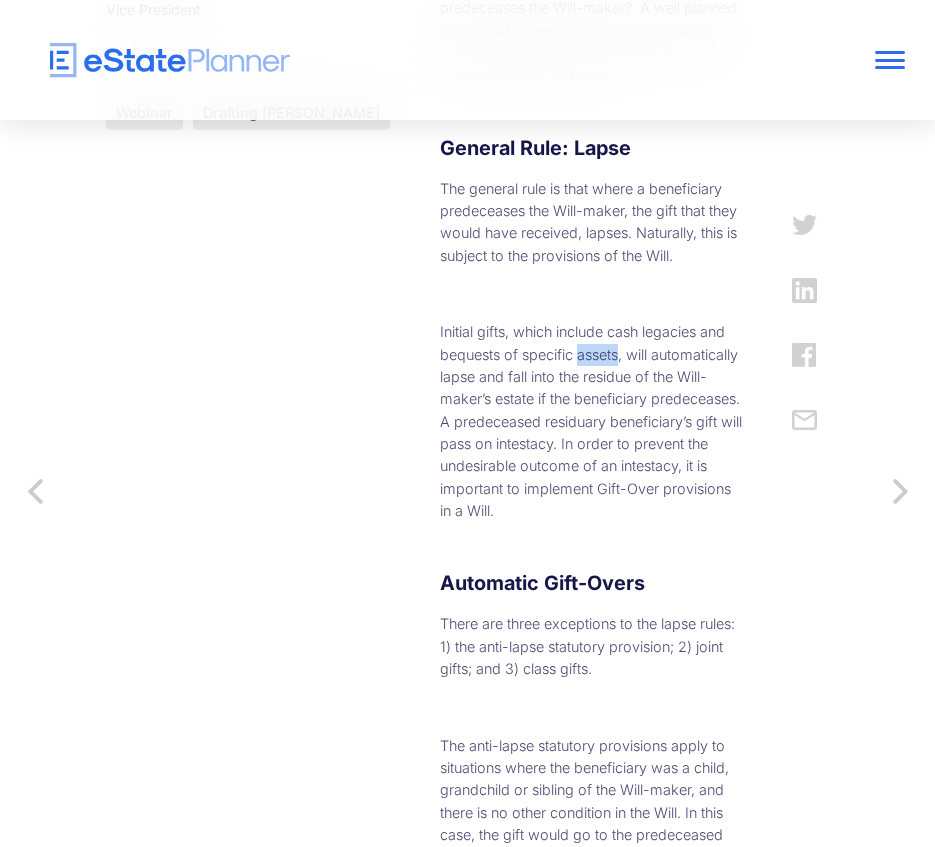 click on "Initial gifts, which include cash legacies and bequests of specific assets, will automatically lapse and fall into the residue of the Will-maker’s estate if the beneficiary predeceases. A predeceased residuary beneficiary’s gift will pass on intestacy. In order to prevent the undesirable outcome of an intestacy, it is important to implement Gift-Over provisions in a Will." at bounding box center [591, 421] 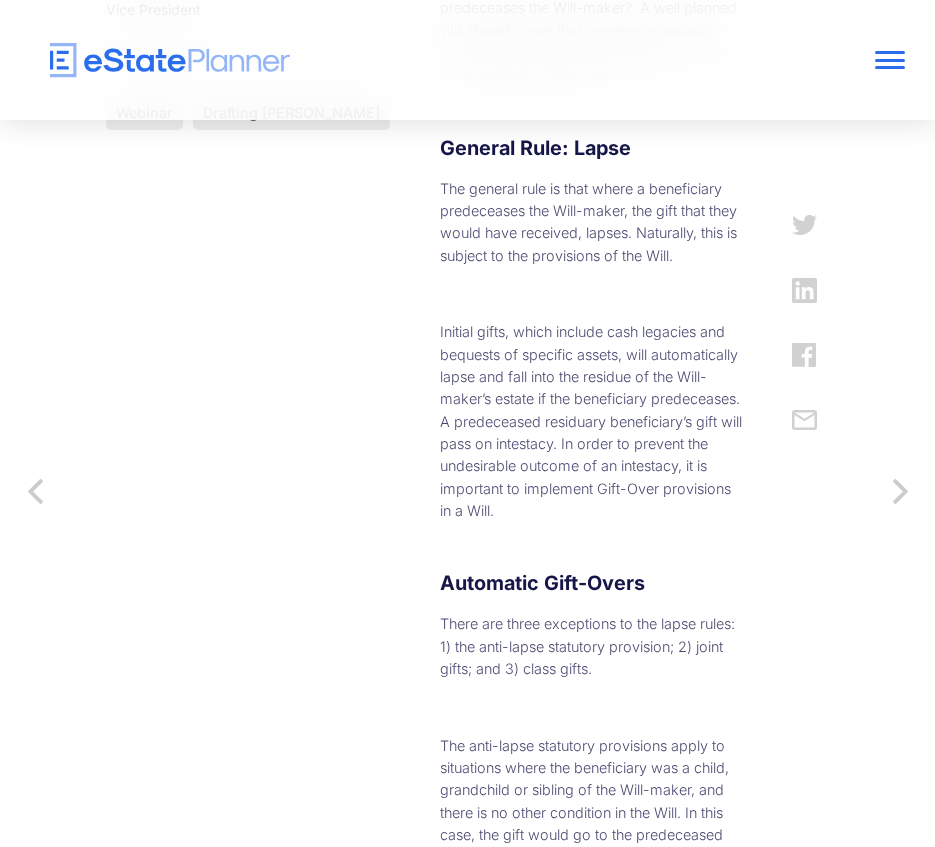 drag, startPoint x: 445, startPoint y: 322, endPoint x: 386, endPoint y: 311, distance: 60.016663 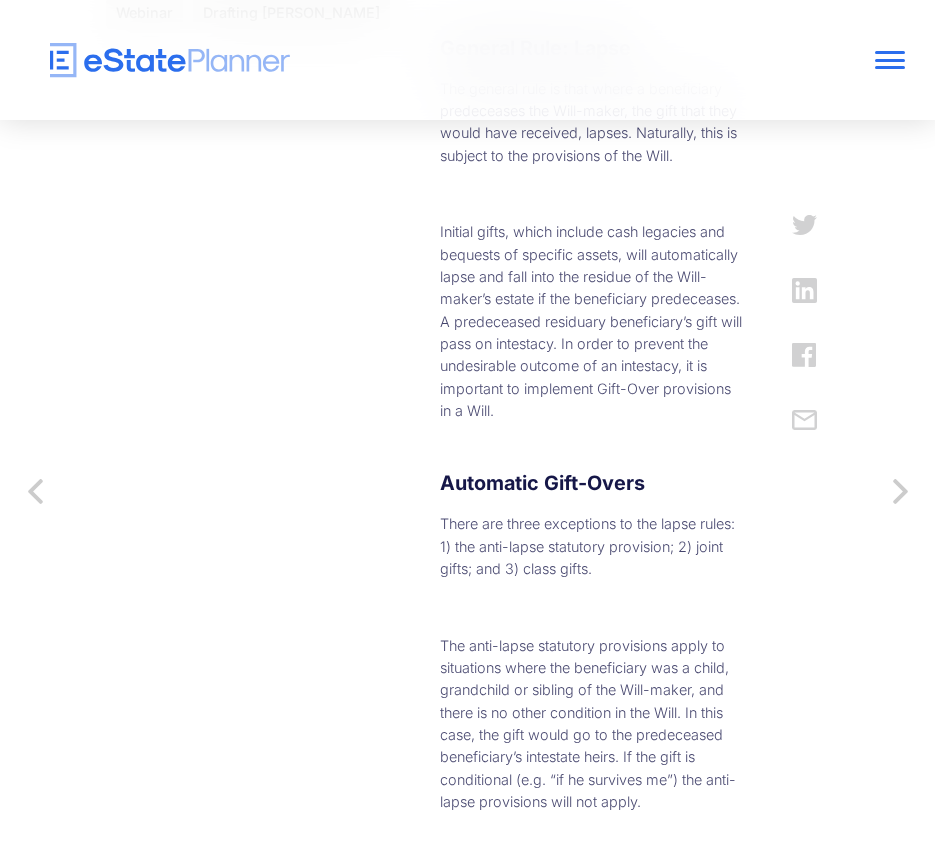 scroll, scrollTop: 1000, scrollLeft: 0, axis: vertical 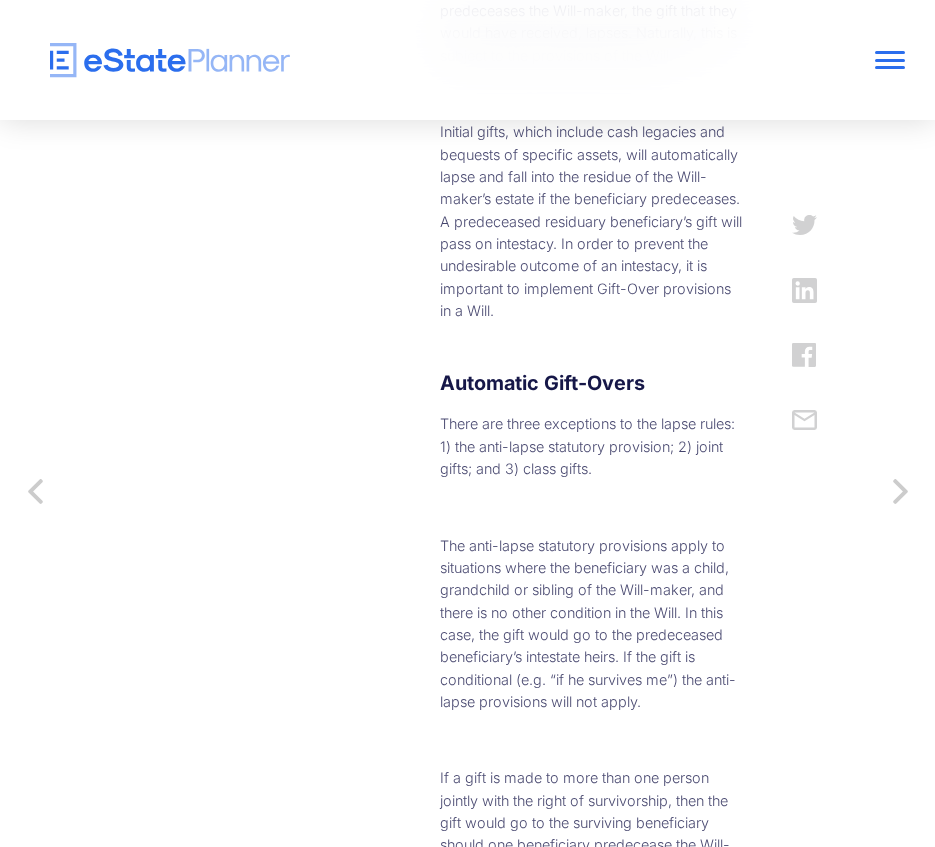 click on "Automatic Gift-Overs" at bounding box center (542, 383) 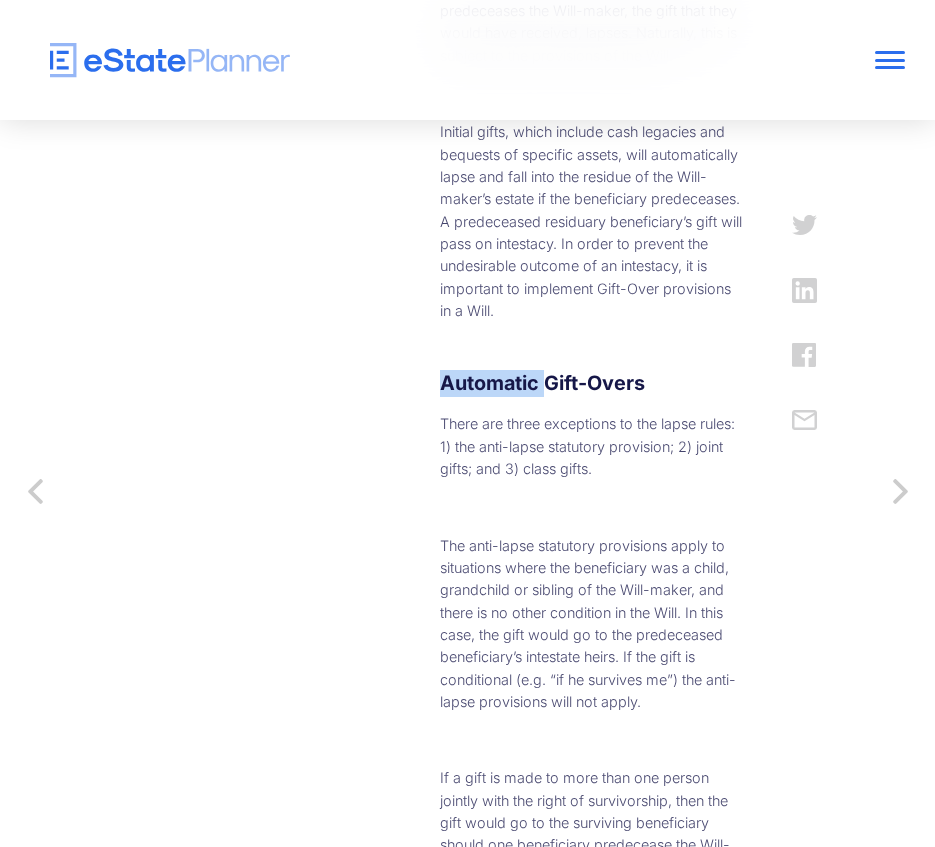 click on "Automatic Gift-Overs" at bounding box center [542, 383] 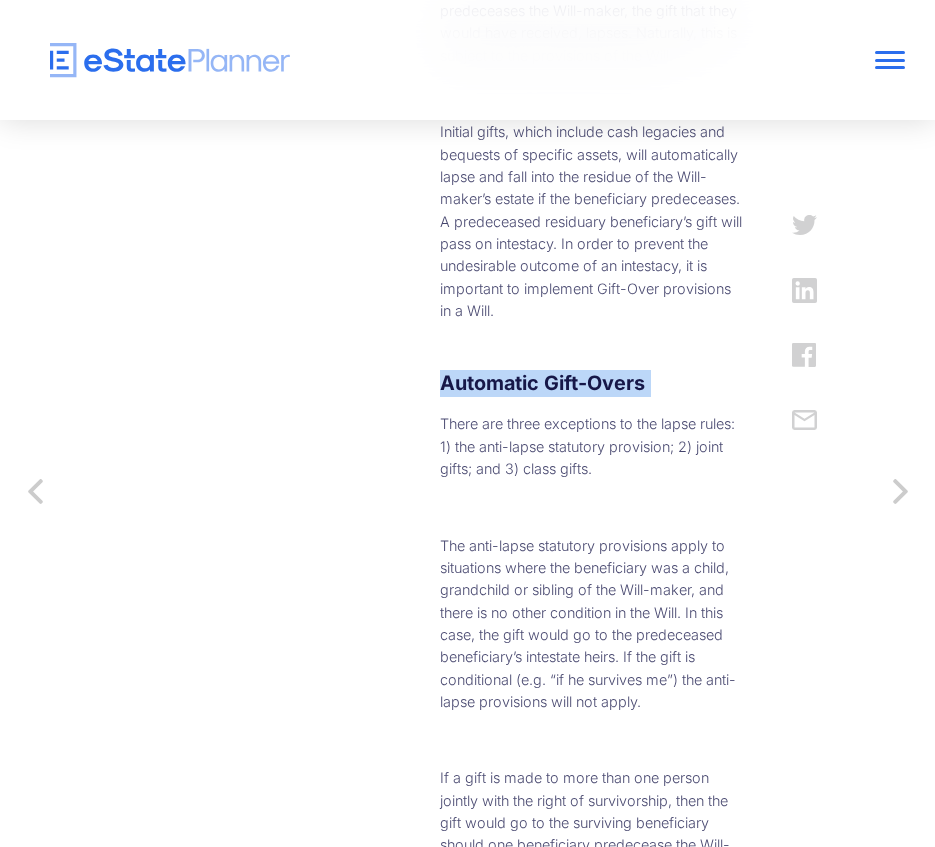 click on "Automatic Gift-Overs" at bounding box center [542, 383] 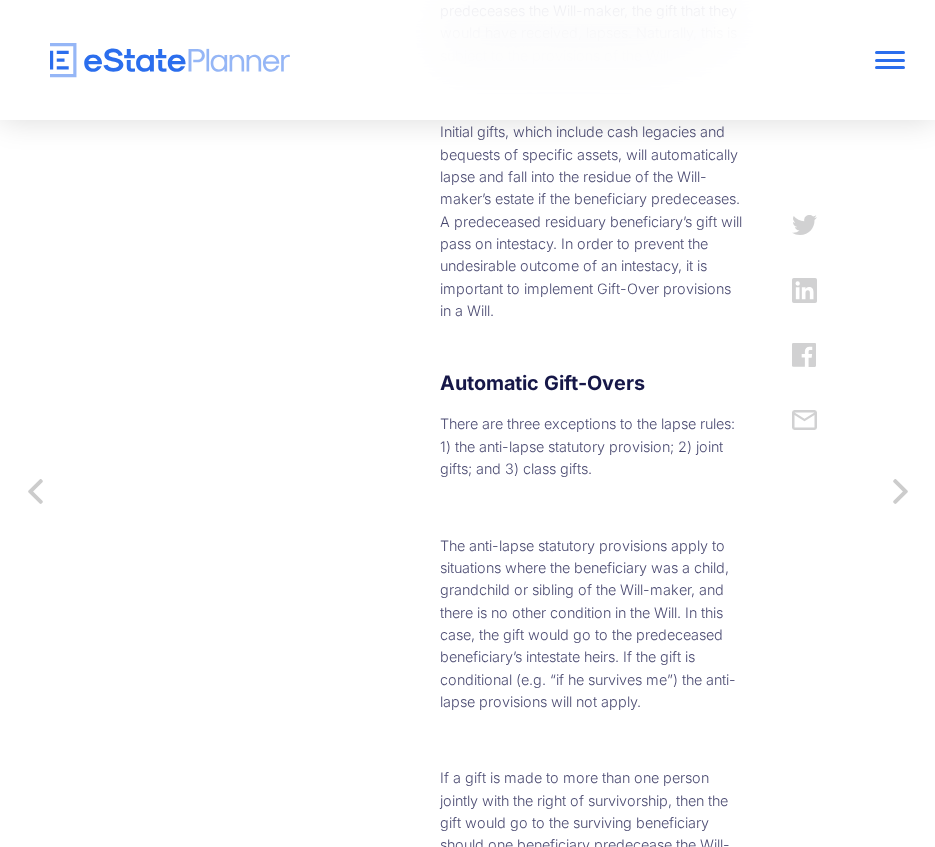 drag, startPoint x: 370, startPoint y: 306, endPoint x: 379, endPoint y: 372, distance: 66.61081 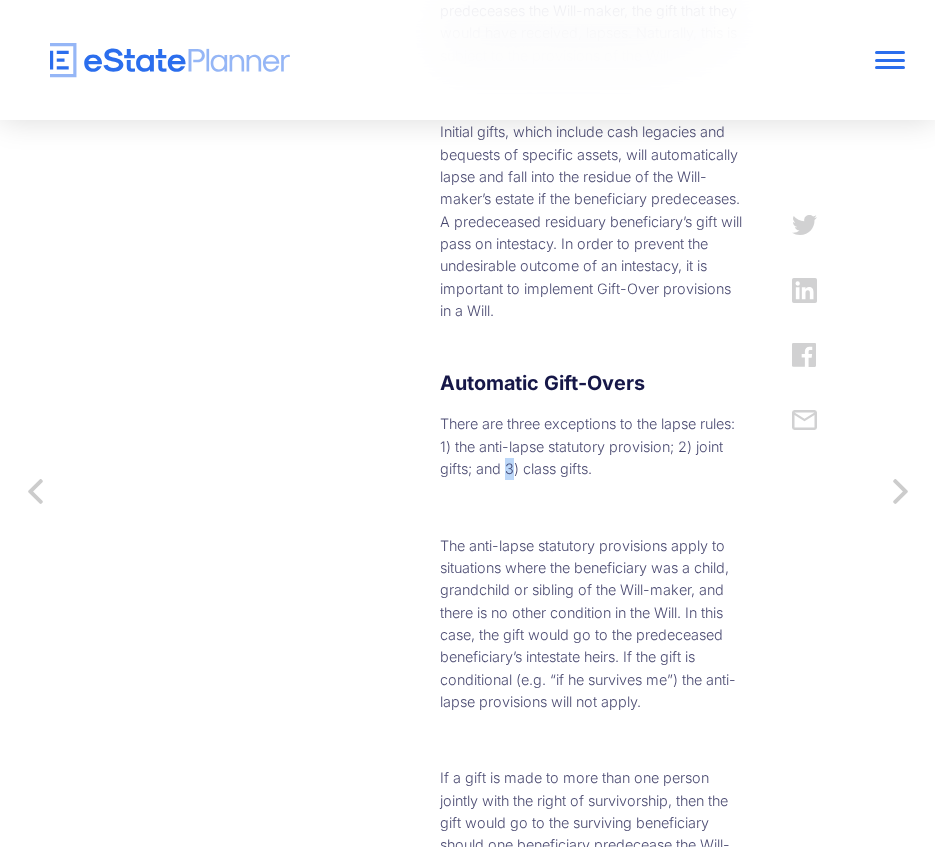 click on "There are three exceptions to the lapse rules: 1) the anti-lapse statutory provision; 2) joint gifts; and 3) class gifts." at bounding box center (591, 446) 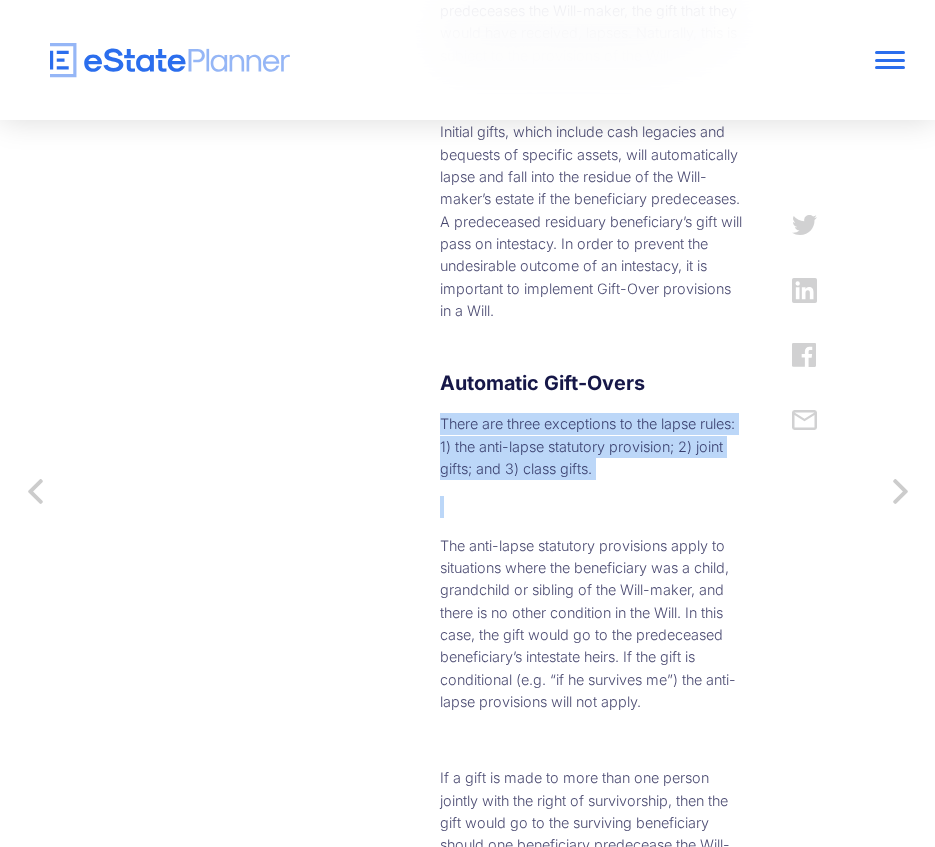 click on "There are three exceptions to the lapse rules: 1) the anti-lapse statutory provision; 2) joint gifts; and 3) class gifts." at bounding box center [591, 446] 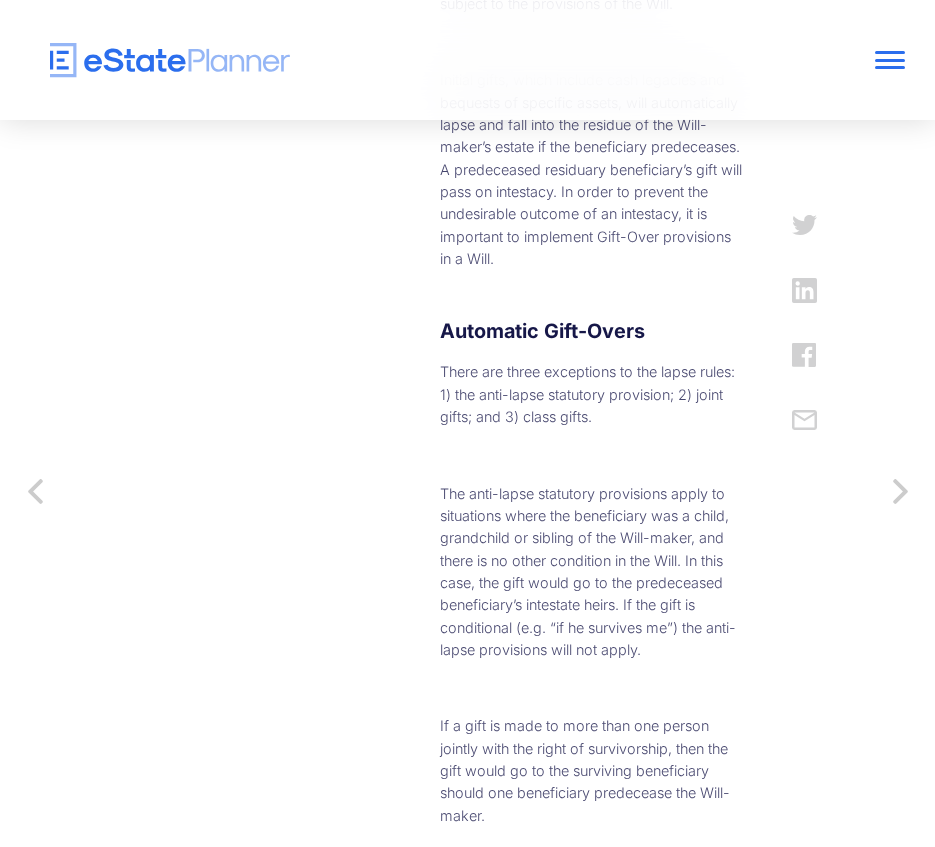 scroll, scrollTop: 1100, scrollLeft: 0, axis: vertical 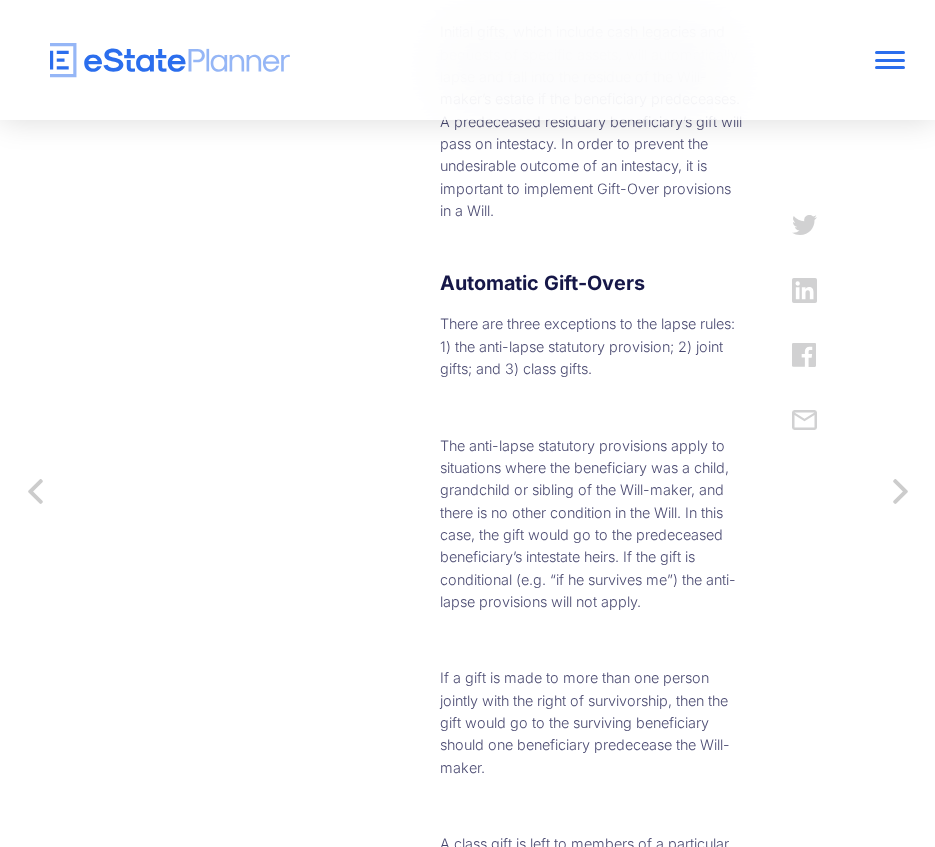 drag, startPoint x: 566, startPoint y: 485, endPoint x: 326, endPoint y: 362, distance: 269.68314 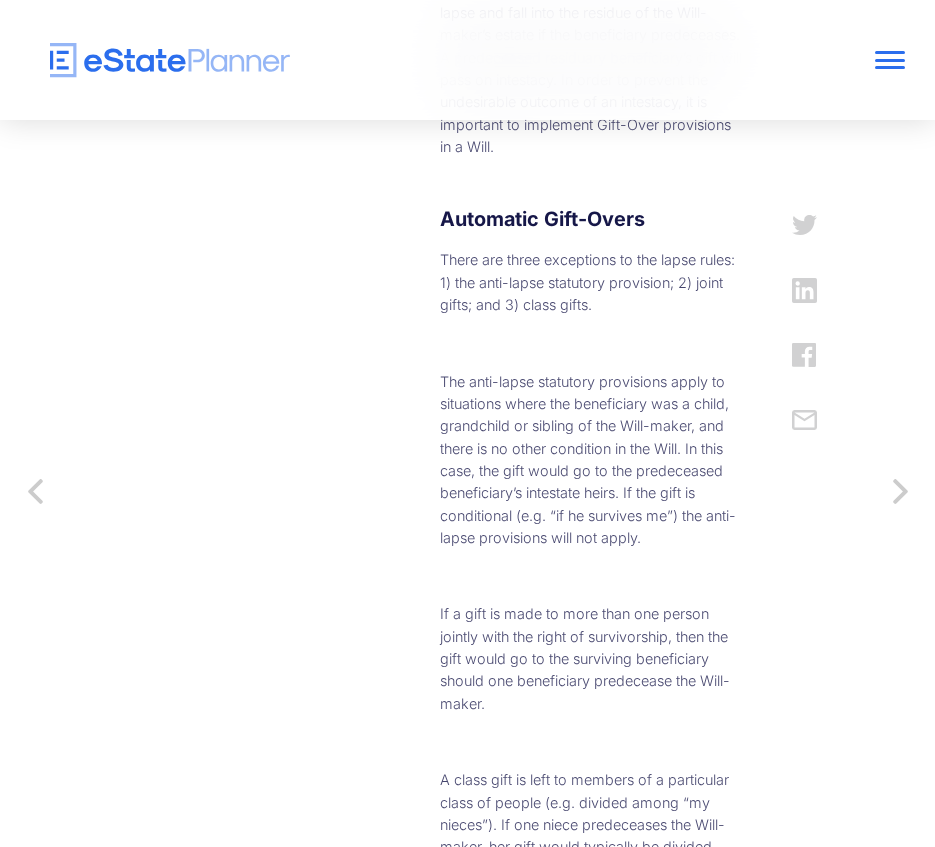 scroll, scrollTop: 1200, scrollLeft: 0, axis: vertical 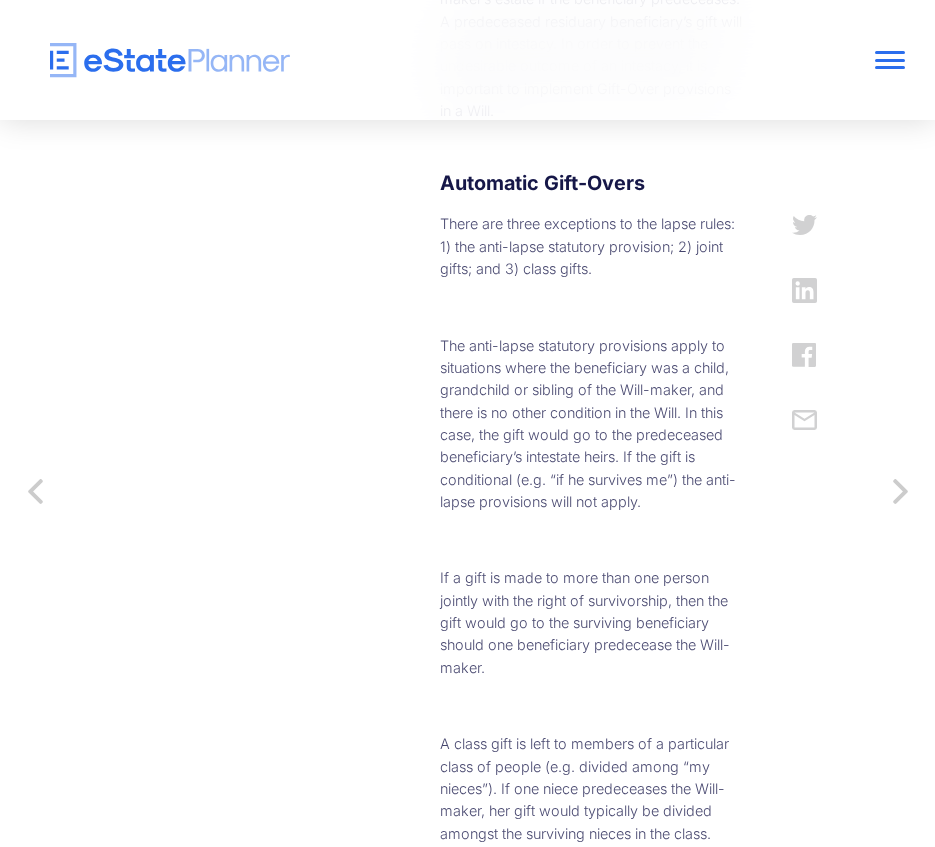 drag, startPoint x: 556, startPoint y: 535, endPoint x: 334, endPoint y: 466, distance: 232.4758 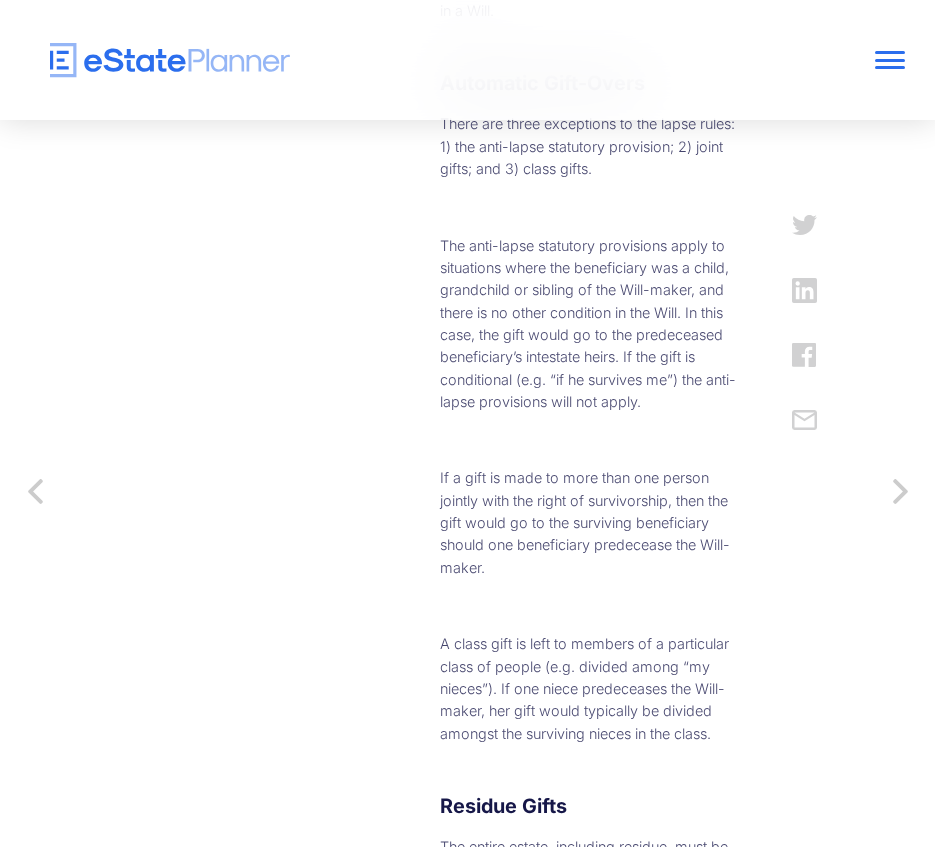 click on "A class gift is left to members of a particular class of people (e.g. divided among “my nieces”). If one niece predeceases the Will-maker, her gift would typically be divided amongst the surviving nieces in the class." at bounding box center [591, 689] 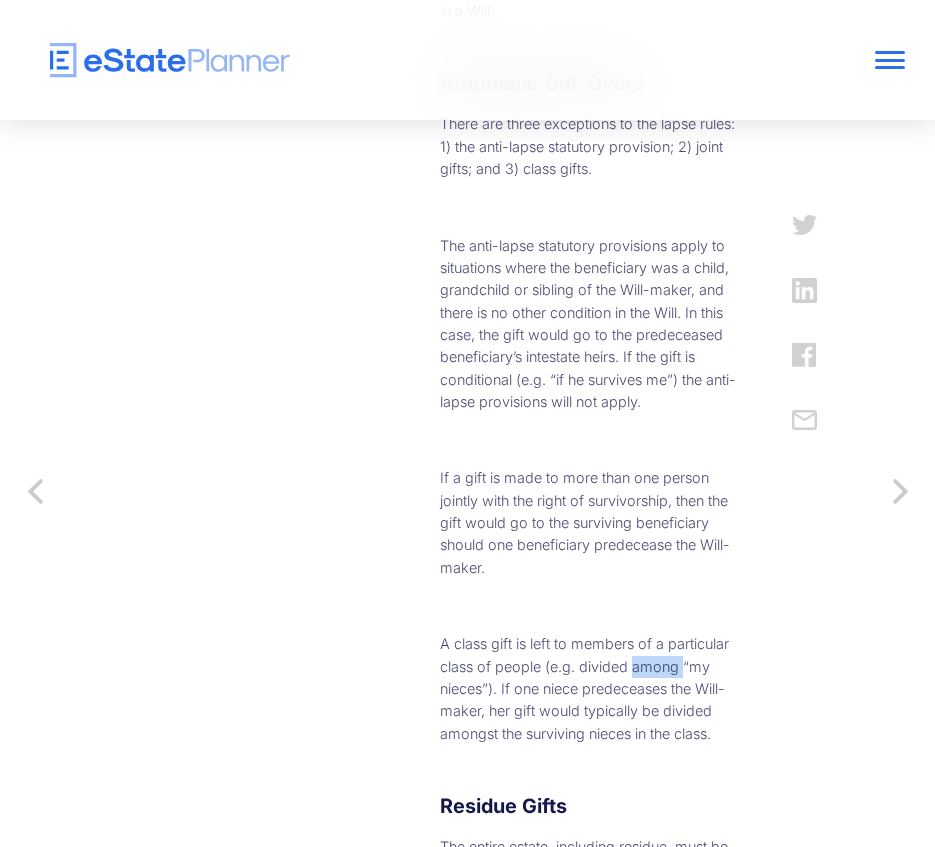click on "A class gift is left to members of a particular class of people (e.g. divided among “my nieces”). If one niece predeceases the Will-maker, her gift would typically be divided amongst the surviving nieces in the class." at bounding box center [591, 689] 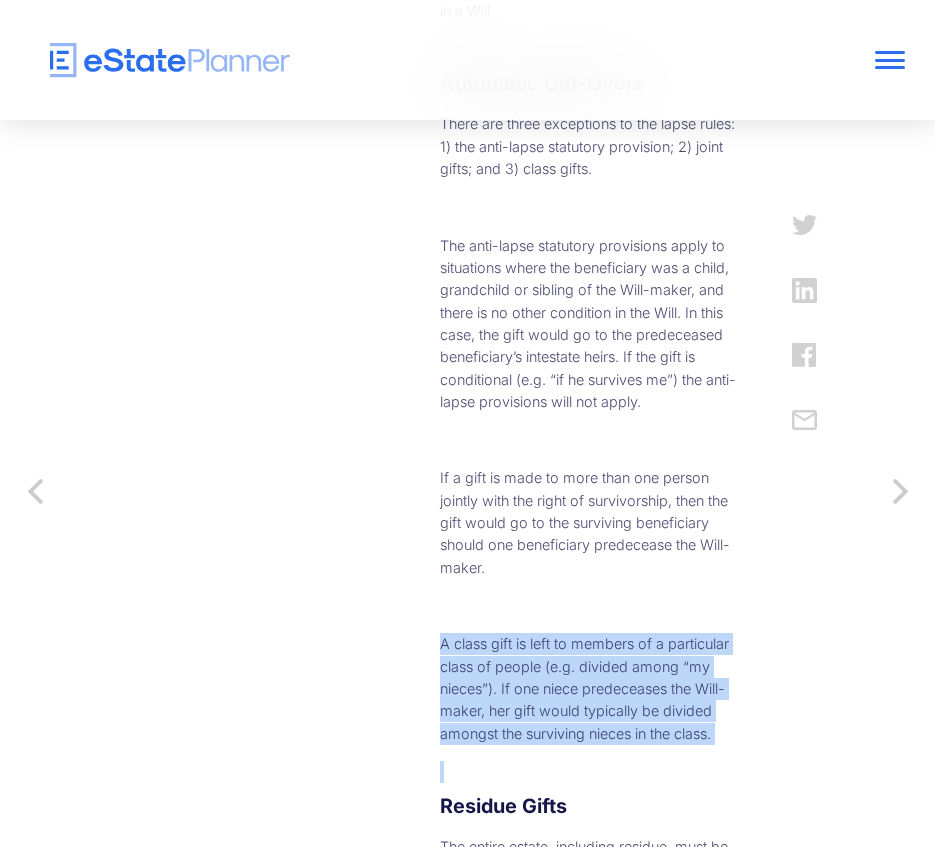 click on "A class gift is left to members of a particular class of people (e.g. divided among “my nieces”). If one niece predeceases the Will-maker, her gift would typically be divided amongst the surviving nieces in the class." at bounding box center [591, 689] 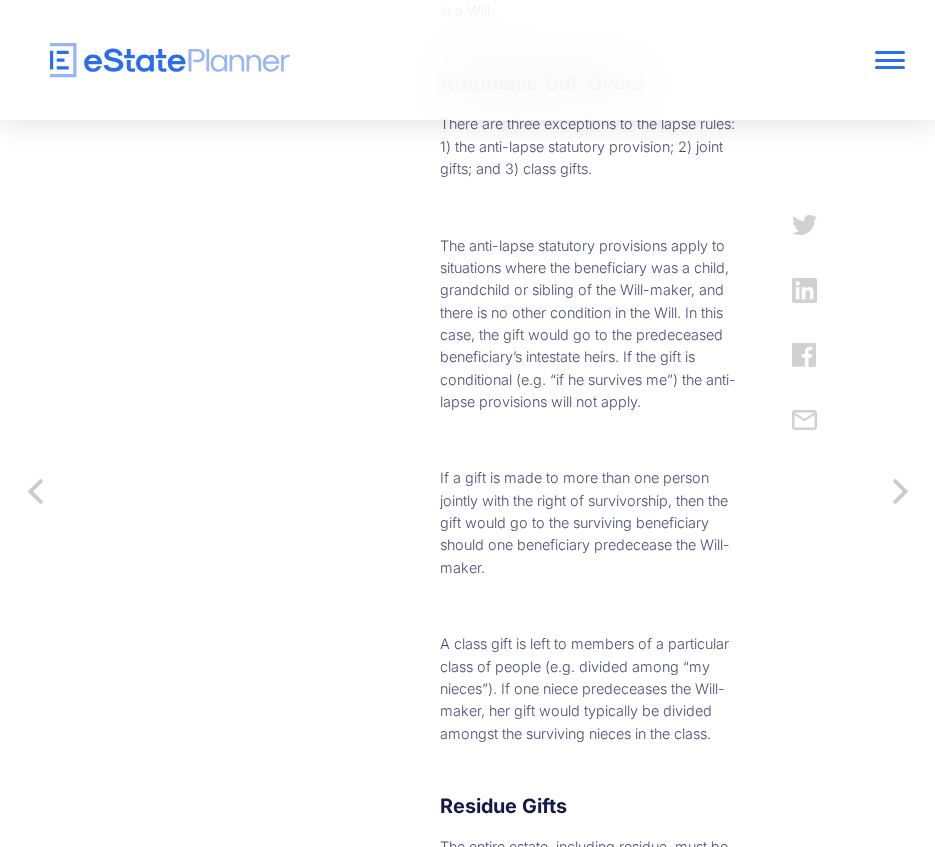 drag, startPoint x: 546, startPoint y: 556, endPoint x: 698, endPoint y: 569, distance: 152.5549 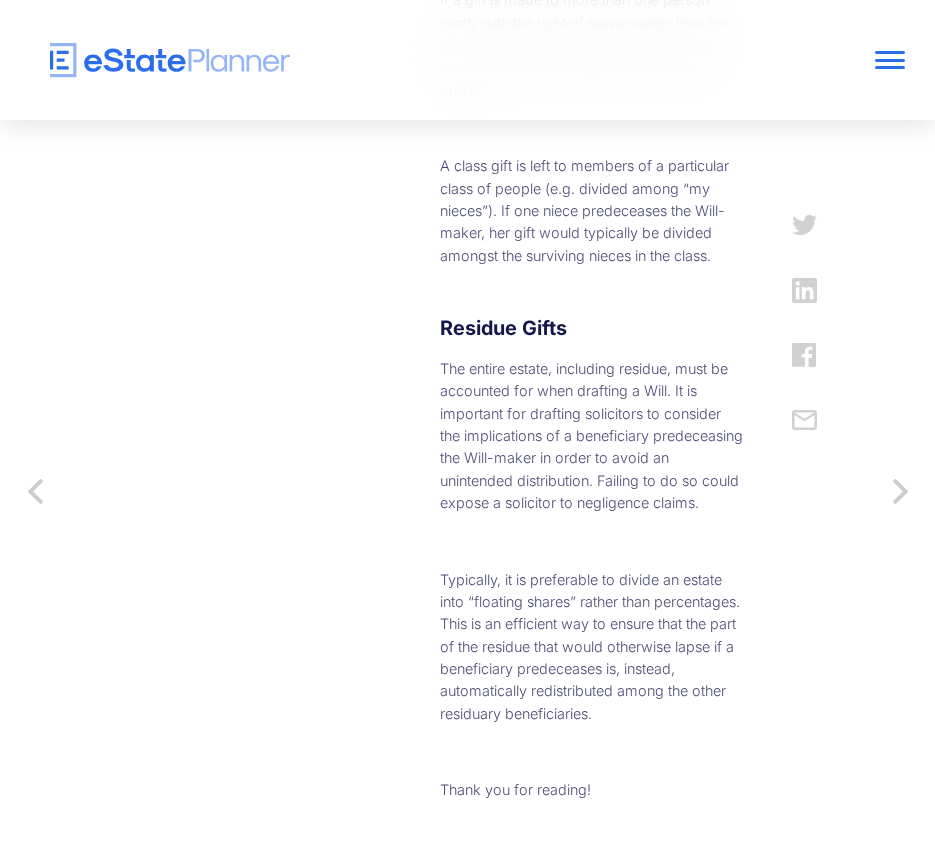 scroll, scrollTop: 1800, scrollLeft: 0, axis: vertical 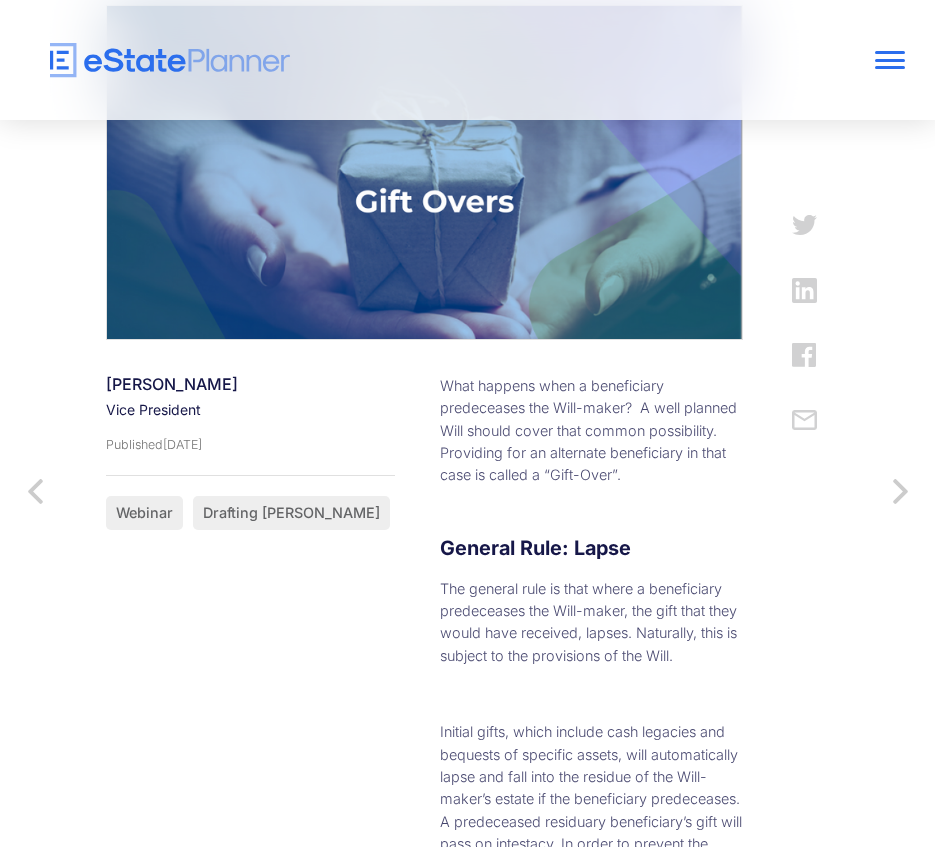 click on "What happens when a beneficiary predeceases the Will-maker?  A well planned Will should cover that common possibility.   Providing for an alternate beneficiary in that case is called a “Gift-Over”." at bounding box center [591, 431] 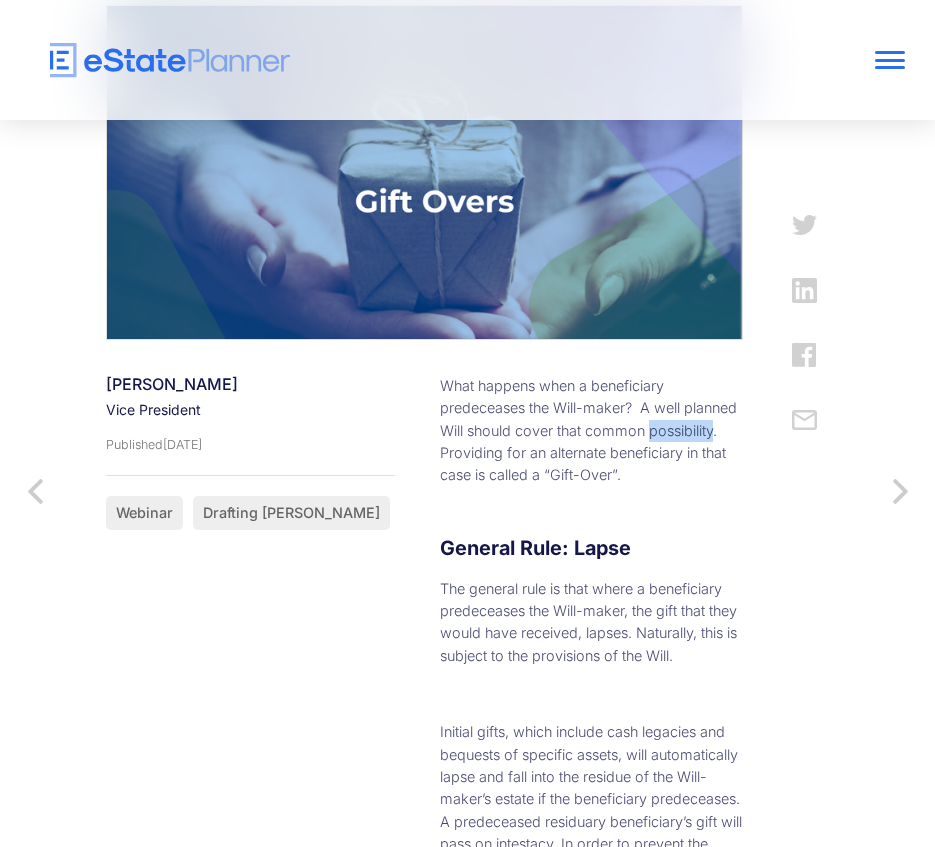 click on "What happens when a beneficiary predeceases the Will-maker?  A well planned Will should cover that common possibility.   Providing for an alternate beneficiary in that case is called a “Gift-Over”." at bounding box center (591, 431) 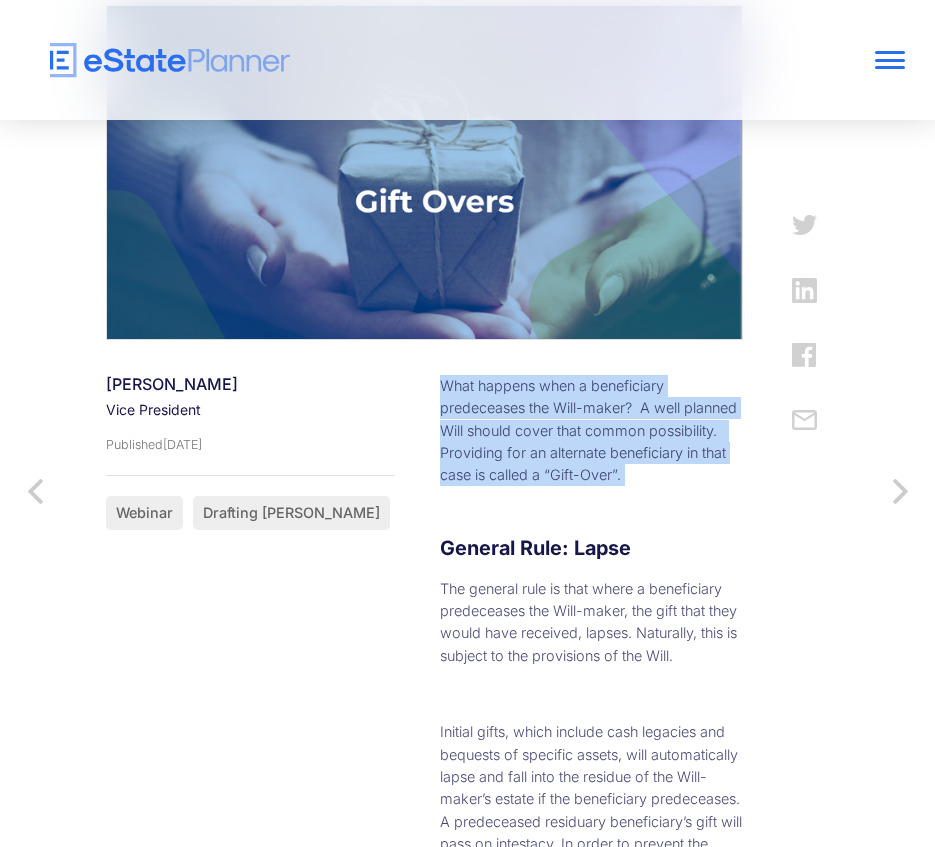 click on "What happens when a beneficiary predeceases the Will-maker?  A well planned Will should cover that common possibility.   Providing for an alternate beneficiary in that case is called a “Gift-Over”." at bounding box center [591, 431] 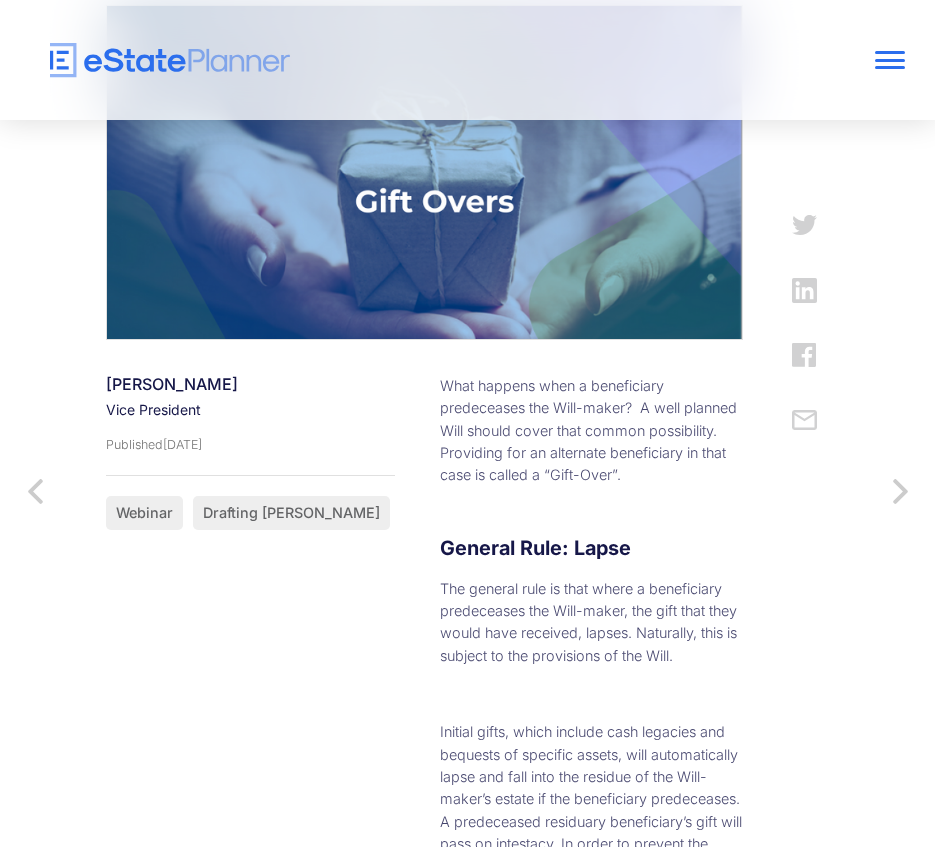 drag, startPoint x: 407, startPoint y: 435, endPoint x: 431, endPoint y: 497, distance: 66.48308 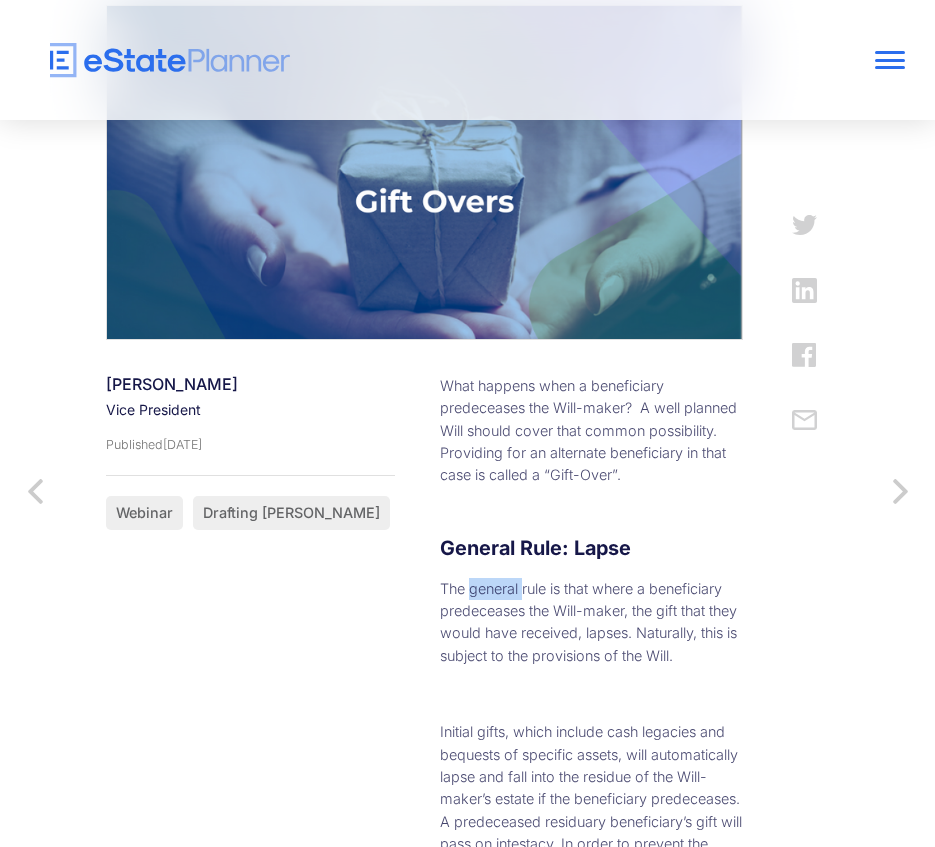 click on "What happens when a beneficiary predeceases the Will-maker?  A well planned Will should cover that common possibility.   Providing for an alternate beneficiary in that case is called a “Gift-Over”. ‍ General Rule: Lapse The general rule is that where a beneficiary predeceases the Will-maker, the gift that they would have received, lapses. Naturally, this is subject to the provisions of the Will.  Initial gifts, which include cash legacies and bequests of specific assets, will automatically lapse and fall into the residue of the Will-maker’s estate if the beneficiary predeceases. A predeceased residuary beneficiary’s gift will pass on intestacy. In order to prevent the undesirable outcome of an intestacy, it is important to implement Gift-Over provisions in a Will. Automatic Gift-Overs  There are three exceptions to the lapse rules: 1) the anti-lapse statutory provision; 2) joint gifts; and 3) class gifts.  Residue Gifts  Thank you for reading!  ‍ you can do so here." at bounding box center [571, 1346] 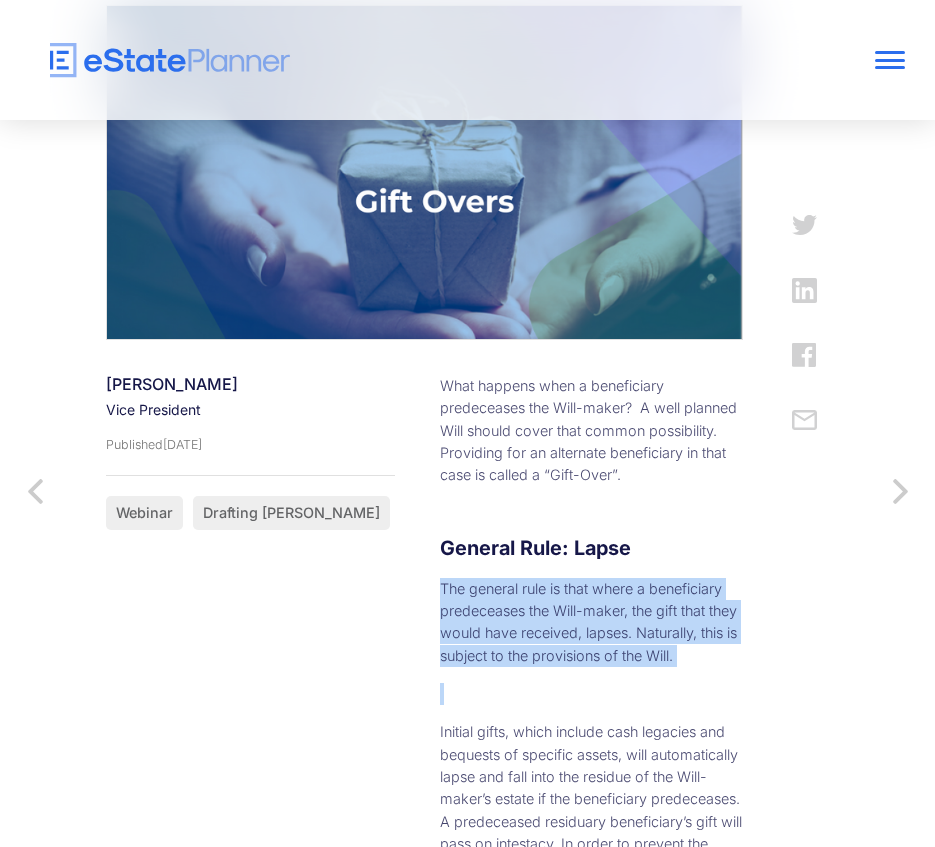 click on "What happens when a beneficiary predeceases the Will-maker?  A well planned Will should cover that common possibility.   Providing for an alternate beneficiary in that case is called a “Gift-Over”. ‍ General Rule: Lapse The general rule is that where a beneficiary predeceases the Will-maker, the gift that they would have received, lapses. Naturally, this is subject to the provisions of the Will.  Initial gifts, which include cash legacies and bequests of specific assets, will automatically lapse and fall into the residue of the Will-maker’s estate if the beneficiary predeceases. A predeceased residuary beneficiary’s gift will pass on intestacy. In order to prevent the undesirable outcome of an intestacy, it is important to implement Gift-Over provisions in a Will. Automatic Gift-Overs  There are three exceptions to the lapse rules: 1) the anti-lapse statutory provision; 2) joint gifts; and 3) class gifts.  Residue Gifts  Thank you for reading!  ‍ you can do so here." at bounding box center (571, 1346) 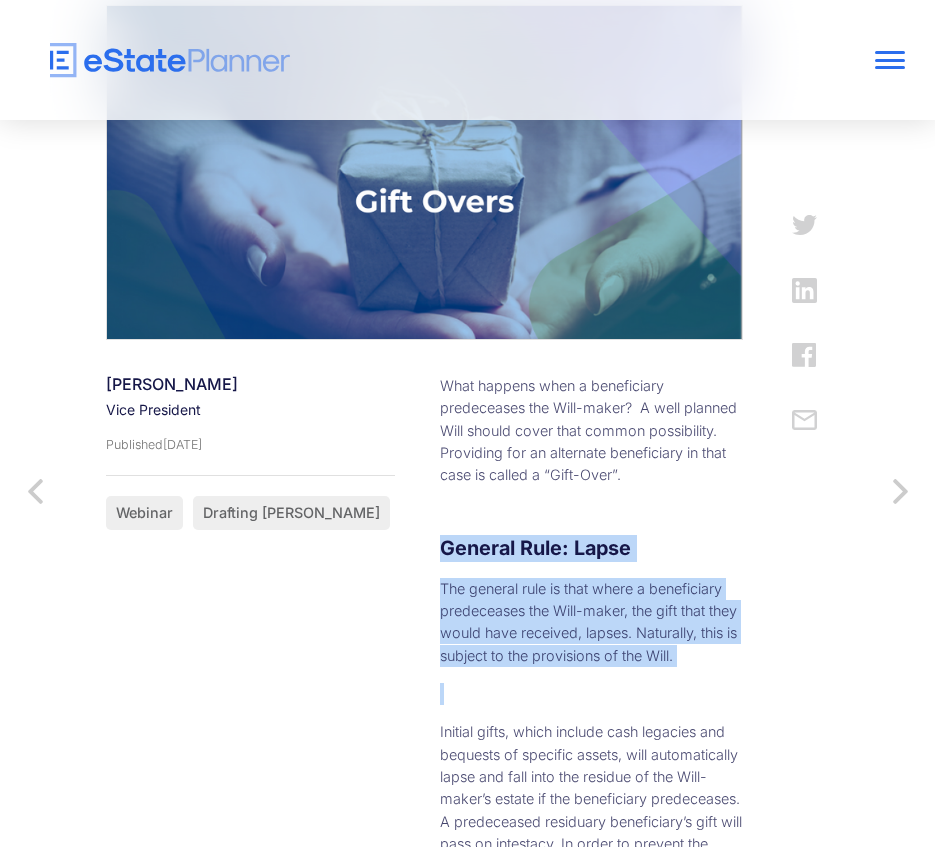 drag, startPoint x: 406, startPoint y: 645, endPoint x: 330, endPoint y: 537, distance: 132.0606 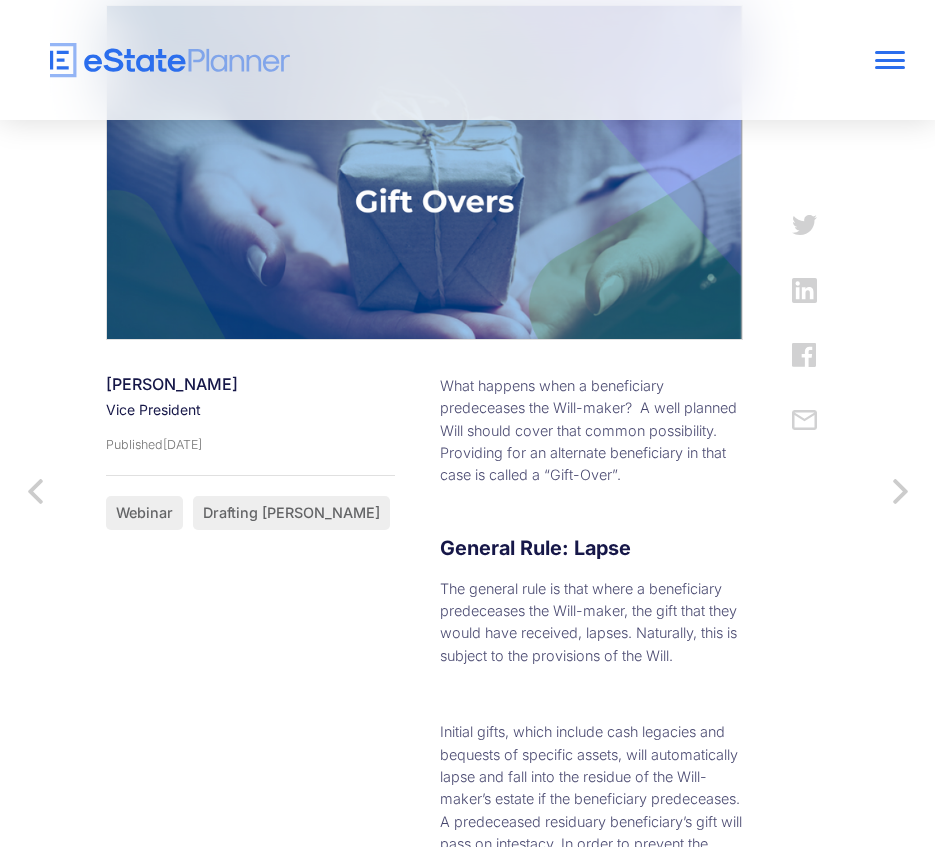 drag, startPoint x: 330, startPoint y: 537, endPoint x: 303, endPoint y: 607, distance: 75.026665 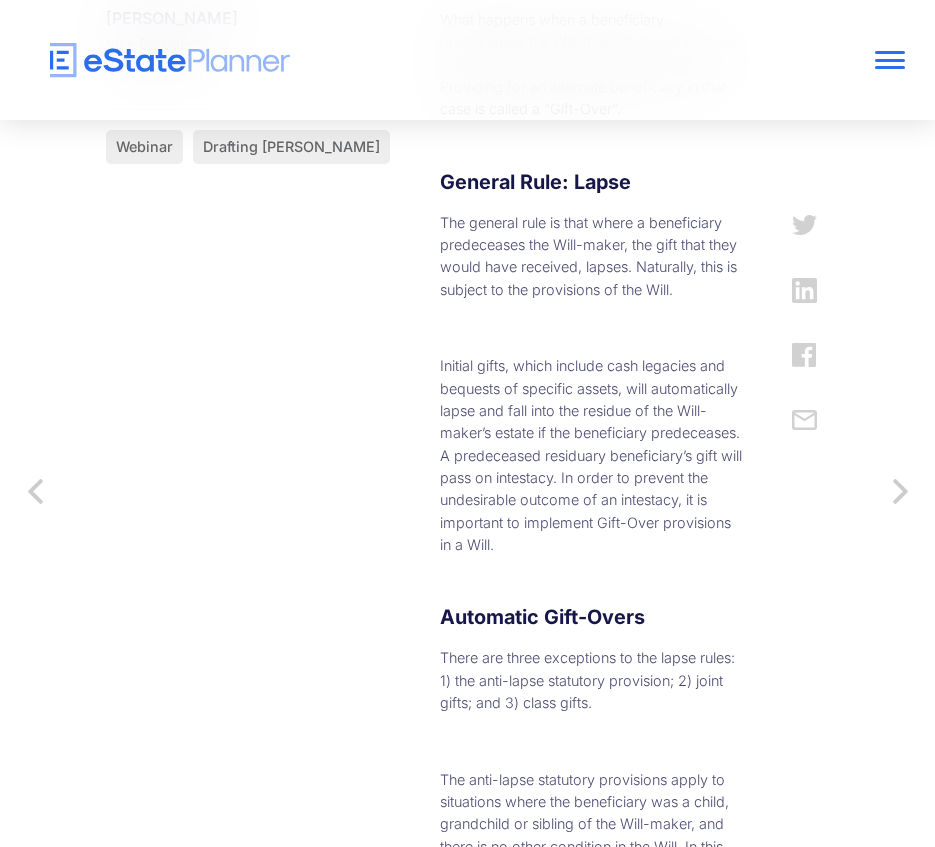 scroll, scrollTop: 700, scrollLeft: 0, axis: vertical 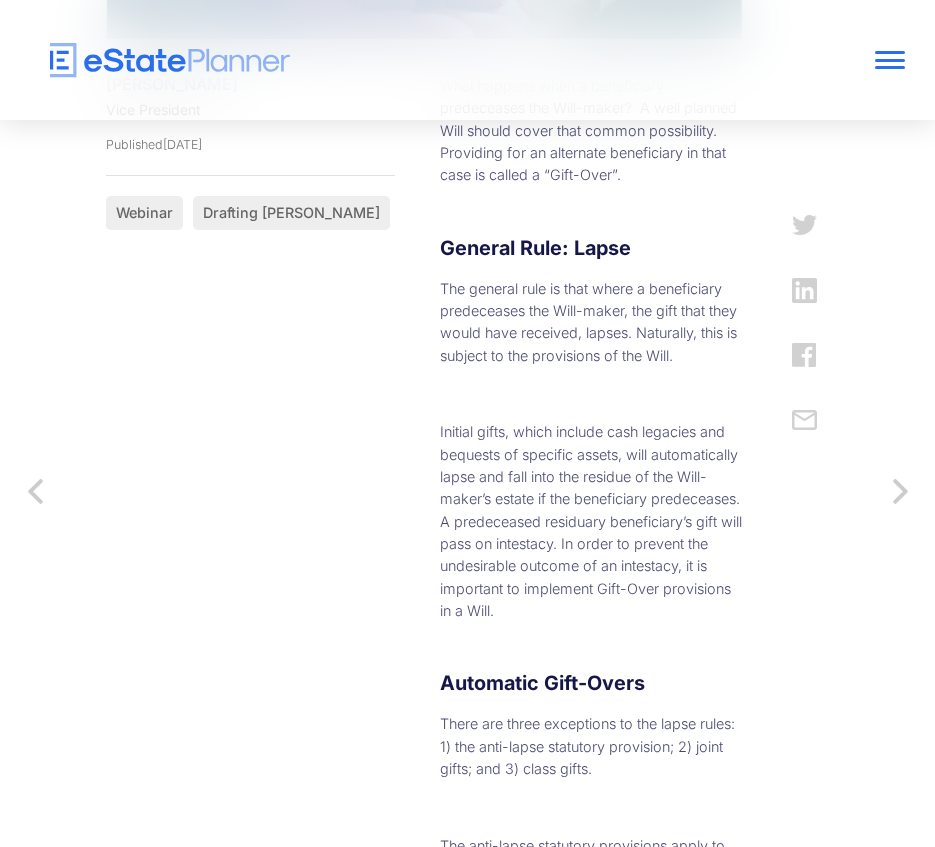 click on "Initial gifts, which include cash legacies and bequests of specific assets, will automatically lapse and fall into the residue of the Will-maker’s estate if the beneficiary predeceases. A predeceased residuary beneficiary’s gift will pass on intestacy. In order to prevent the undesirable outcome of an intestacy, it is important to implement Gift-Over provisions in a Will." at bounding box center [591, 521] 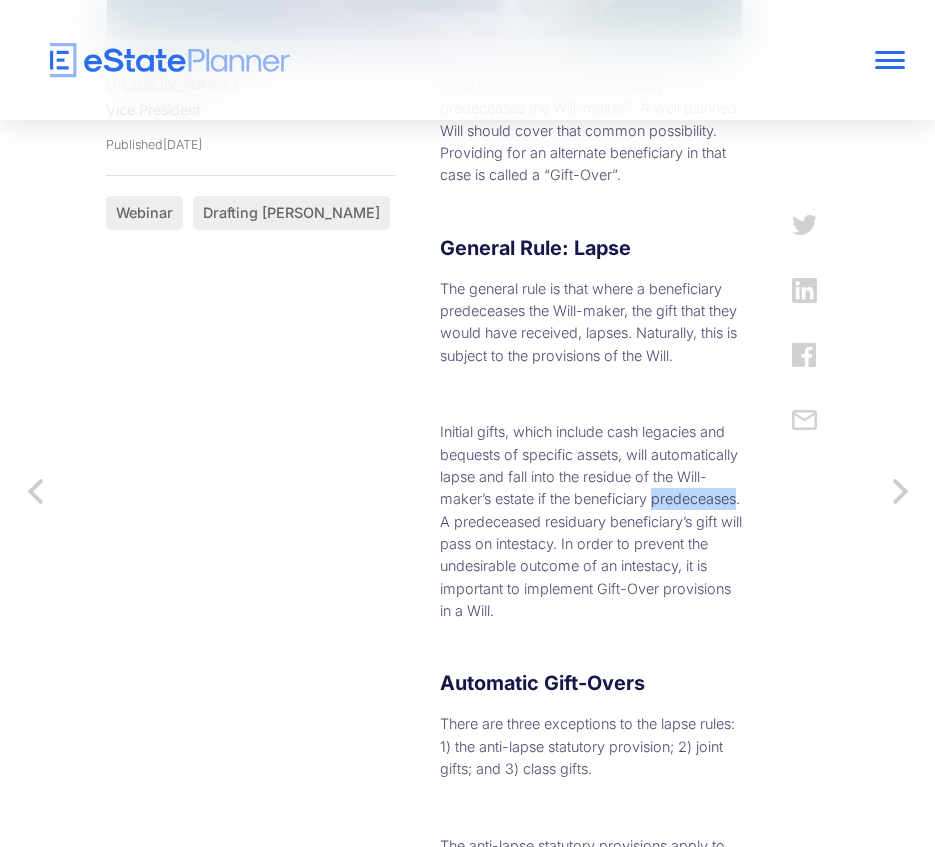 click on "Initial gifts, which include cash legacies and bequests of specific assets, will automatically lapse and fall into the residue of the Will-maker’s estate if the beneficiary predeceases. A predeceased residuary beneficiary’s gift will pass on intestacy. In order to prevent the undesirable outcome of an intestacy, it is important to implement Gift-Over provisions in a Will." at bounding box center (591, 521) 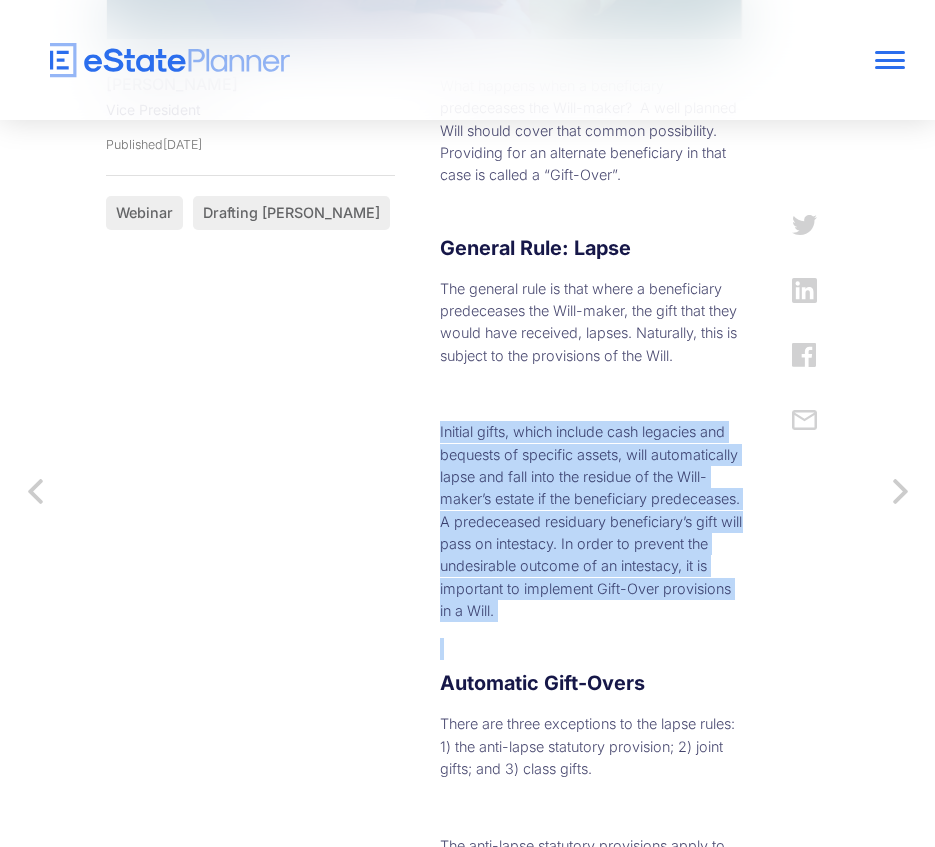 click on "Initial gifts, which include cash legacies and bequests of specific assets, will automatically lapse and fall into the residue of the Will-maker’s estate if the beneficiary predeceases. A predeceased residuary beneficiary’s gift will pass on intestacy. In order to prevent the undesirable outcome of an intestacy, it is important to implement Gift-Over provisions in a Will." at bounding box center (591, 521) 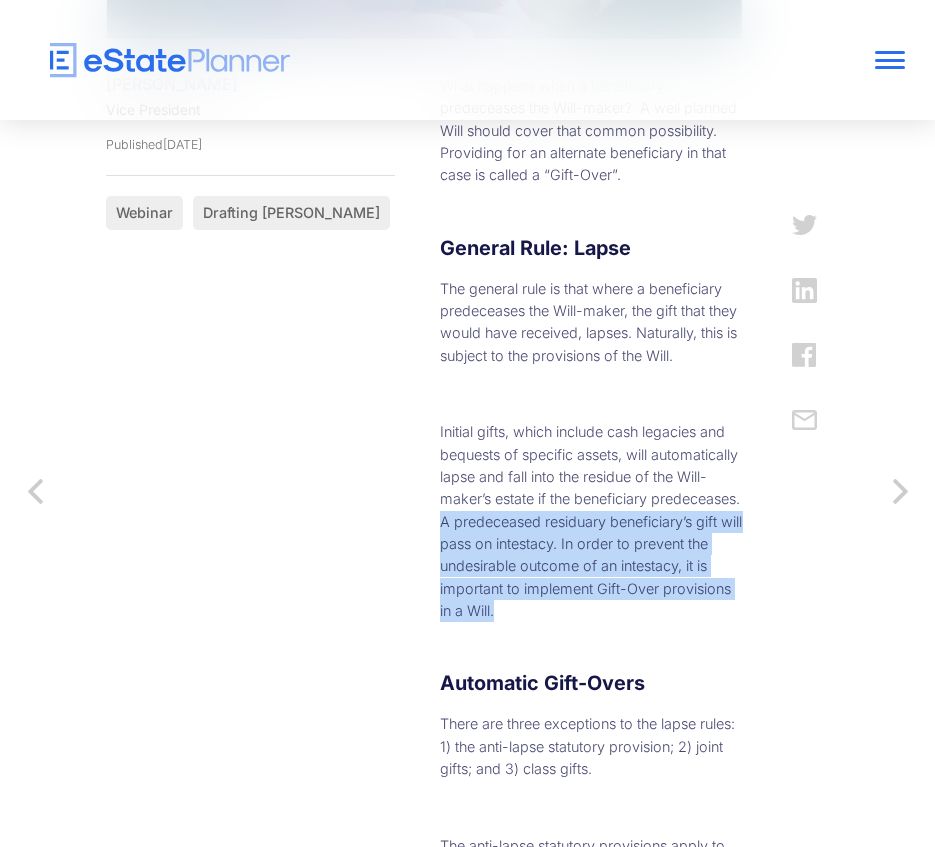 drag, startPoint x: 558, startPoint y: 542, endPoint x: 447, endPoint y: 482, distance: 126.178444 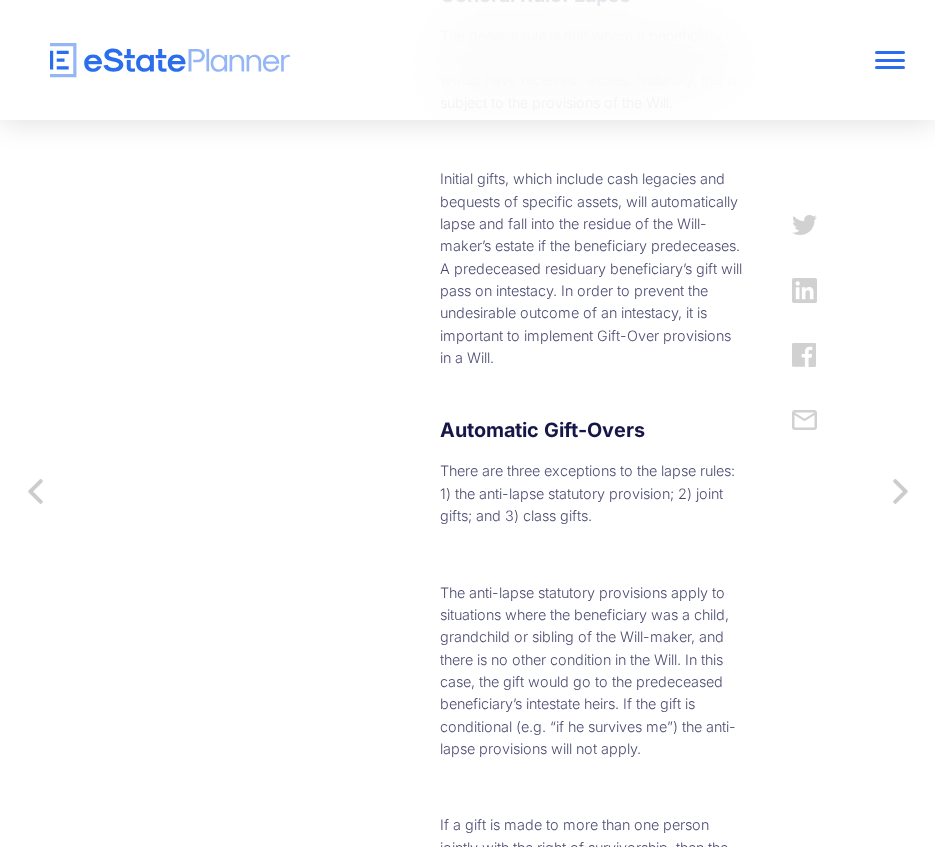 scroll, scrollTop: 1000, scrollLeft: 0, axis: vertical 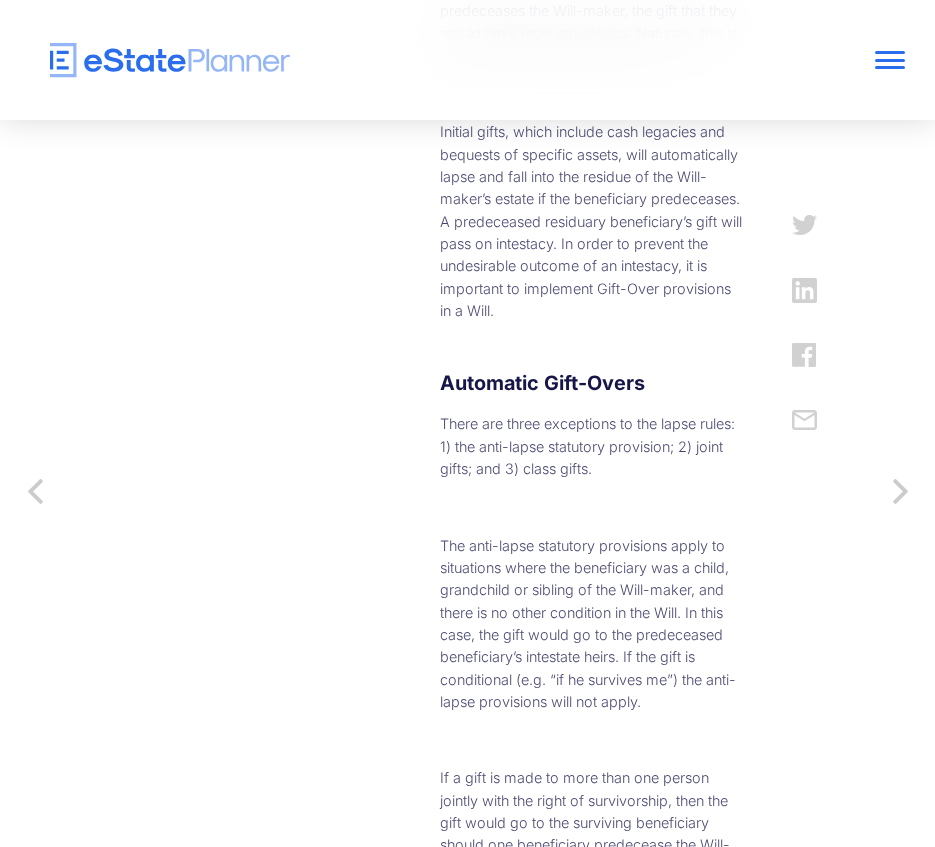 drag, startPoint x: 495, startPoint y: 587, endPoint x: 339, endPoint y: 465, distance: 198.0404 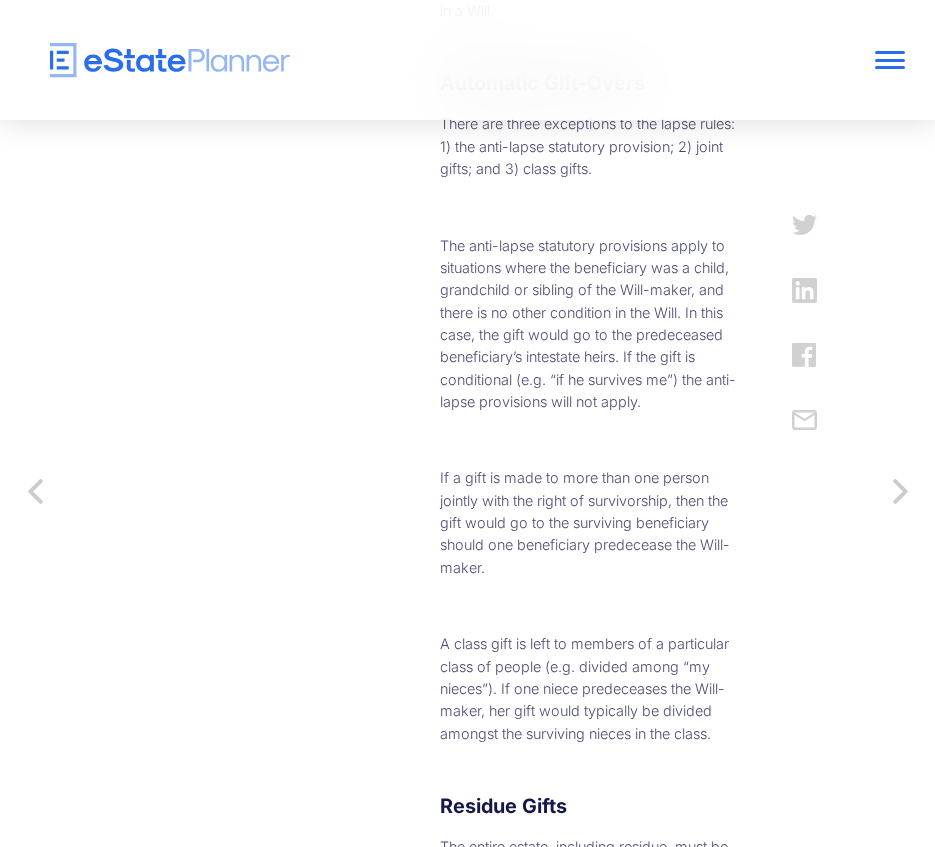 scroll, scrollTop: 1400, scrollLeft: 0, axis: vertical 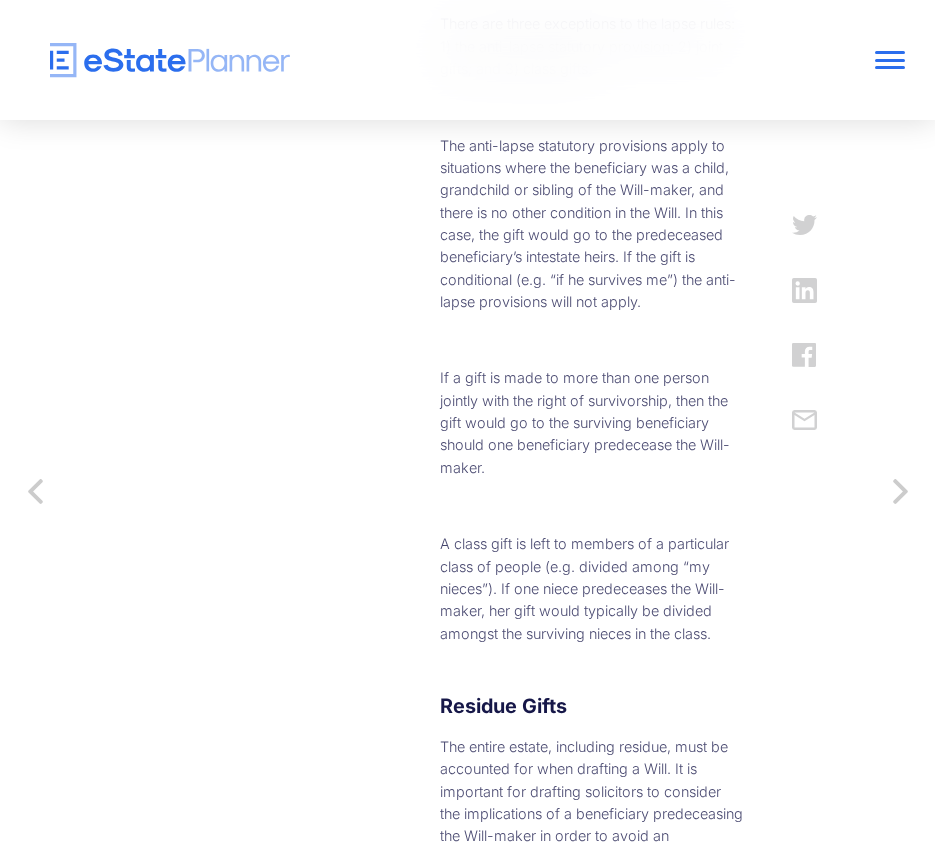 click on "What happens when a beneficiary predeceases the Will-maker?  A well planned Will should cover that common possibility.   Providing for an alternate beneficiary in that case is called a “Gift-Over”. ‍ General Rule: Lapse The general rule is that where a beneficiary predeceases the Will-maker, the gift that they would have received, lapses. Naturally, this is subject to the provisions of the Will.  Initial gifts, which include cash legacies and bequests of specific assets, will automatically lapse and fall into the residue of the Will-maker’s estate if the beneficiary predeceases. A predeceased residuary beneficiary’s gift will pass on intestacy. In order to prevent the undesirable outcome of an intestacy, it is important to implement Gift-Over provisions in a Will. Automatic Gift-Overs  There are three exceptions to the lapse rules: 1) the anti-lapse statutory provision; 2) joint gifts; and 3) class gifts.  Residue Gifts  Thank you for reading!  ‍ you can do so here." at bounding box center [571, 346] 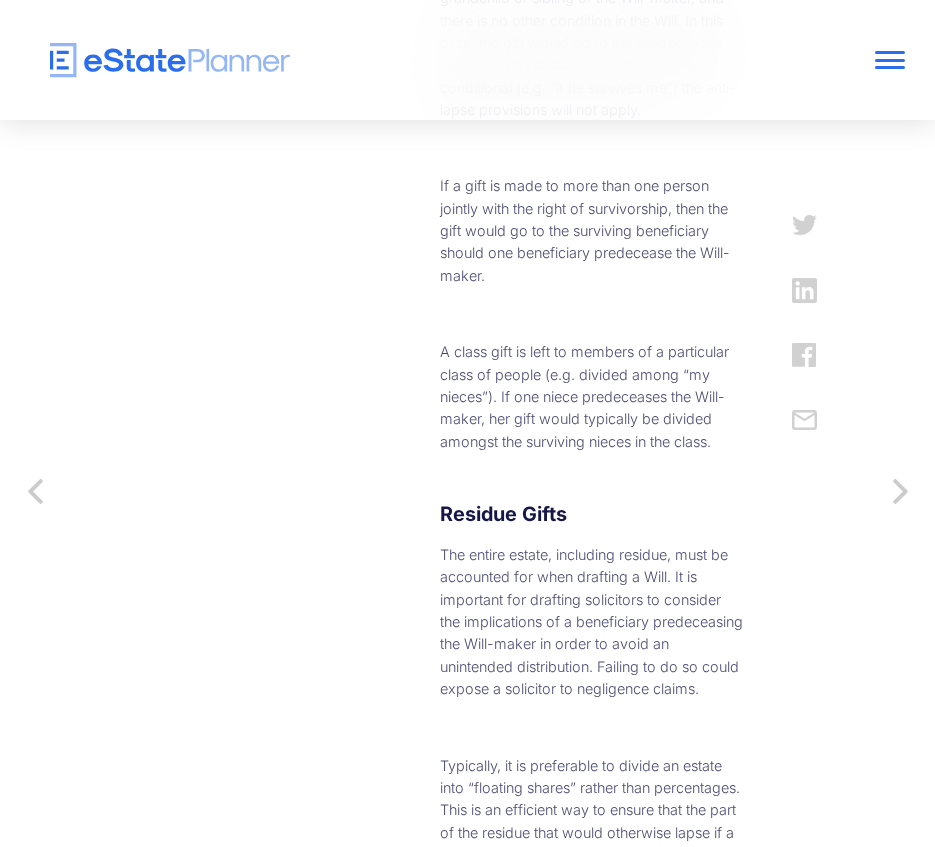 scroll, scrollTop: 1600, scrollLeft: 0, axis: vertical 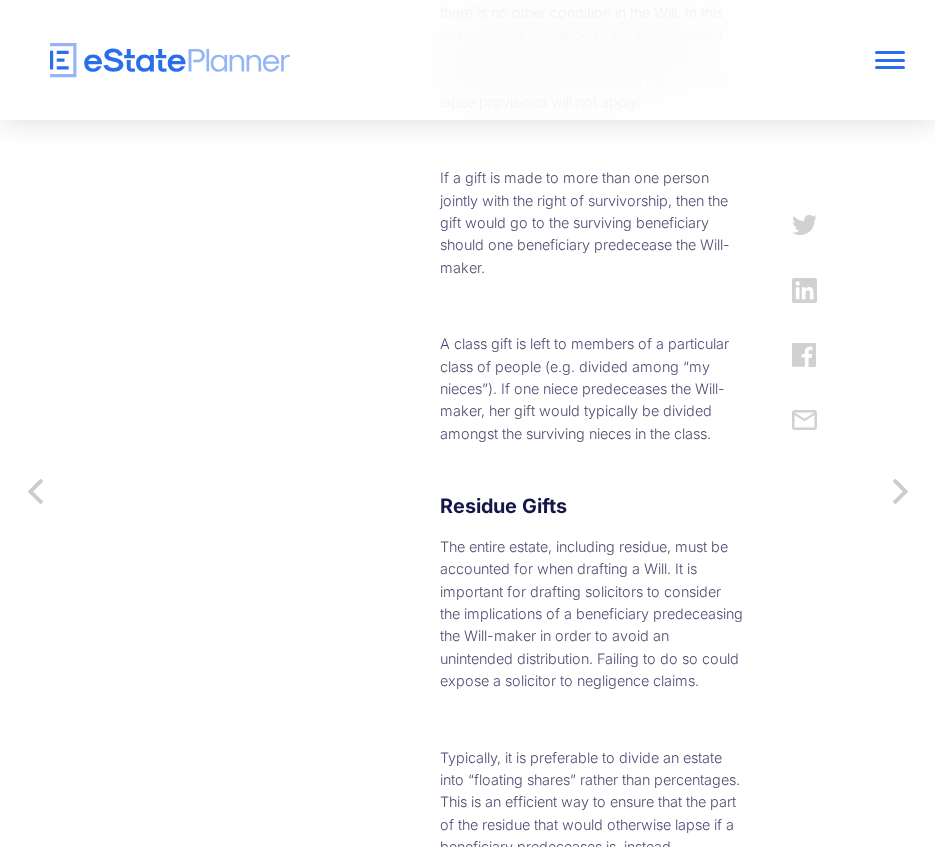 drag, startPoint x: 568, startPoint y: 502, endPoint x: 340, endPoint y: 392, distance: 253.14818 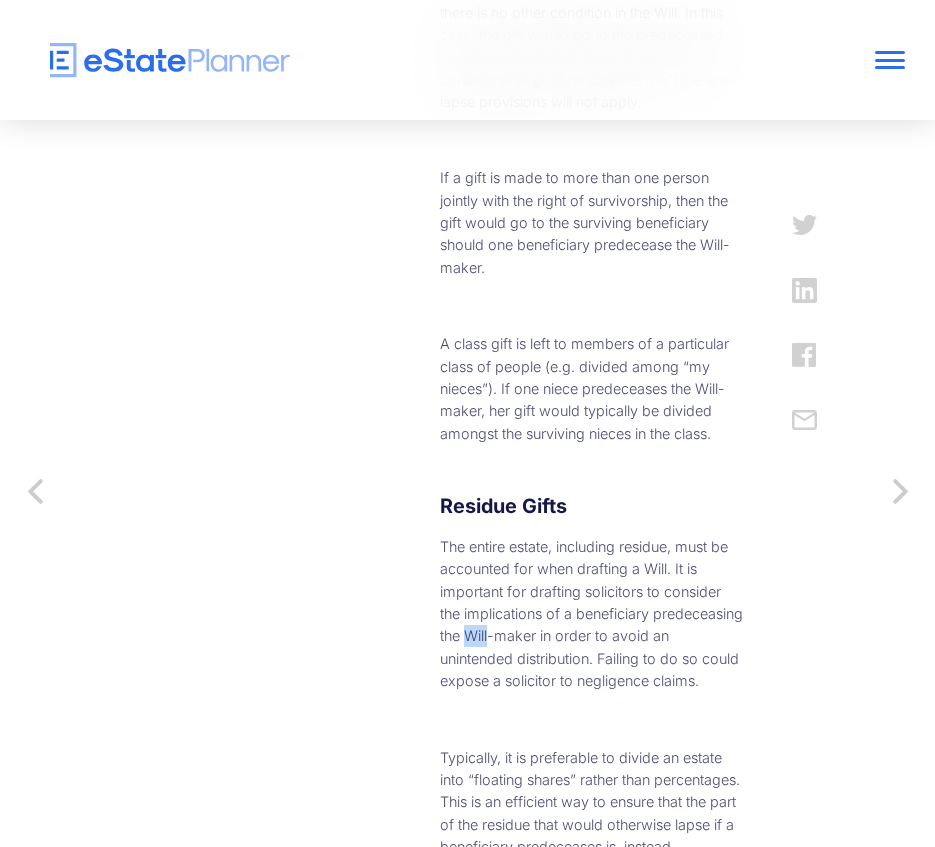 click on "The entire estate, including residue, must be accounted for when drafting a Will. It is important for drafting solicitors to consider the implications of a beneficiary predeceasing the Will-maker in order to avoid an unintended distribution. Failing to do so could expose a solicitor to negligence claims." at bounding box center (591, 614) 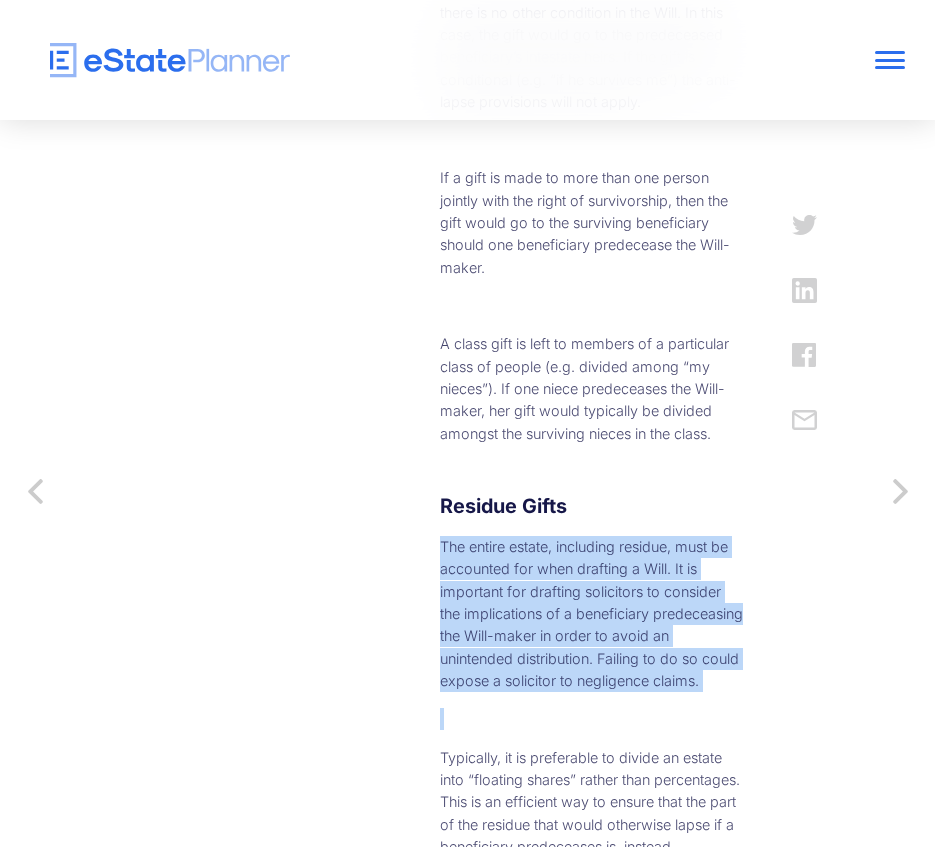 click on "The entire estate, including residue, must be accounted for when drafting a Will. It is important for drafting solicitors to consider the implications of a beneficiary predeceasing the Will-maker in order to avoid an unintended distribution. Failing to do so could expose a solicitor to negligence claims." at bounding box center (591, 614) 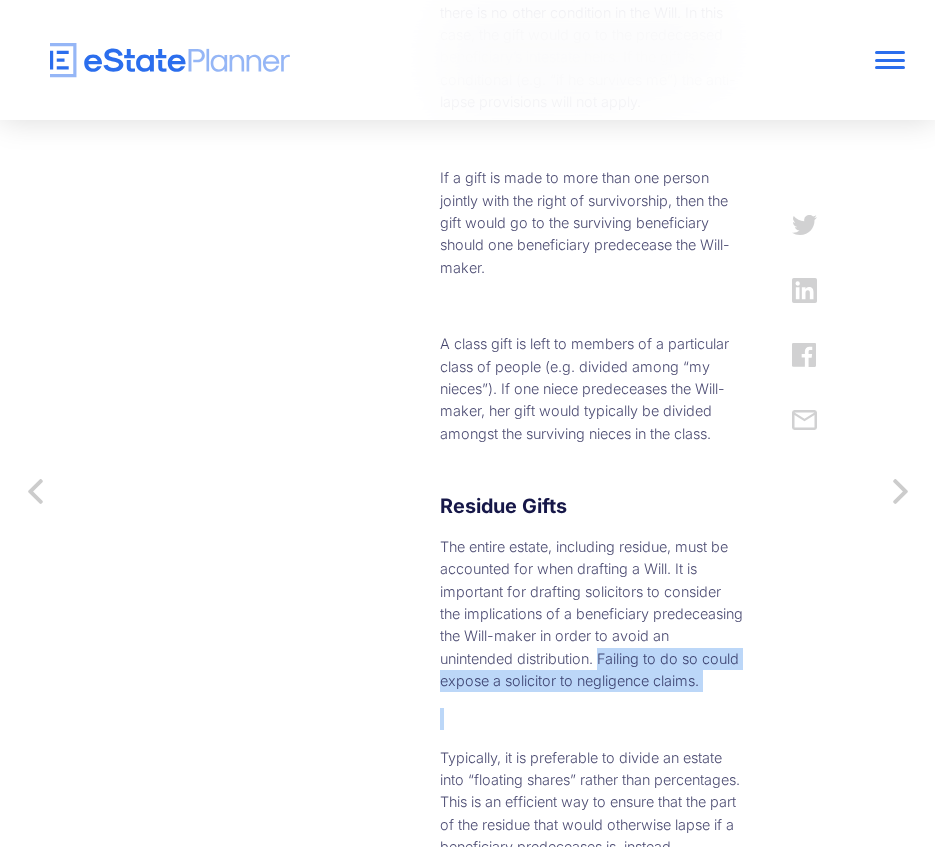drag, startPoint x: 520, startPoint y: 477, endPoint x: 552, endPoint y: 519, distance: 52.801514 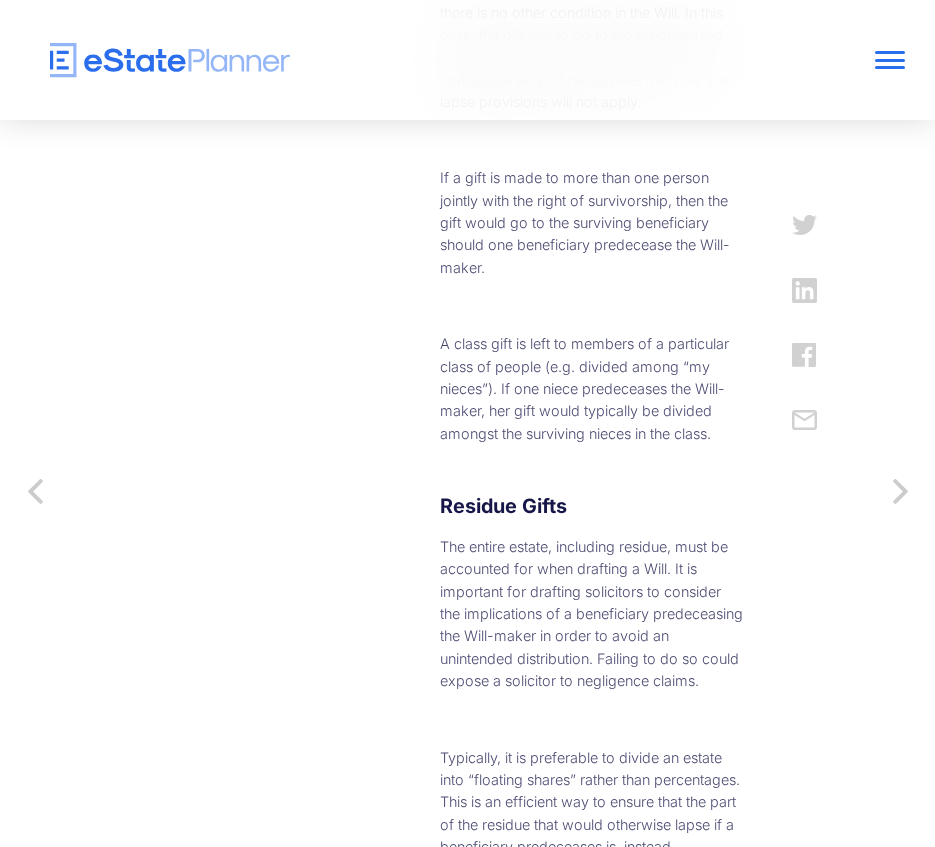 drag, startPoint x: 552, startPoint y: 519, endPoint x: 527, endPoint y: 556, distance: 44.65423 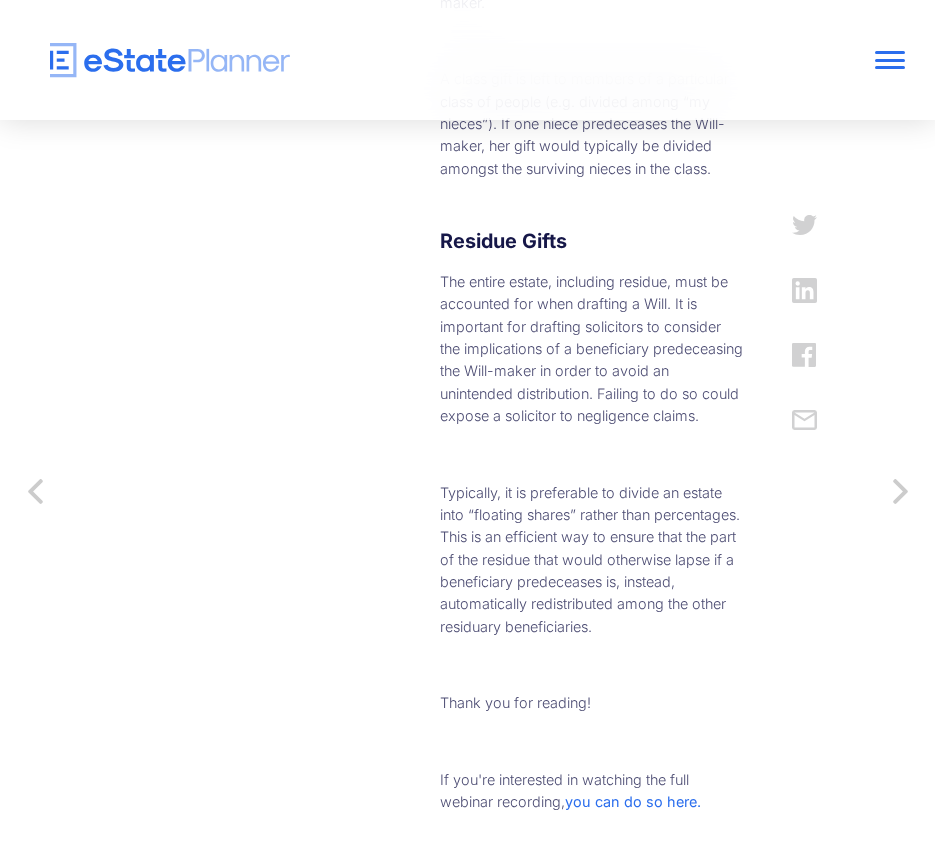scroll, scrollTop: 1900, scrollLeft: 0, axis: vertical 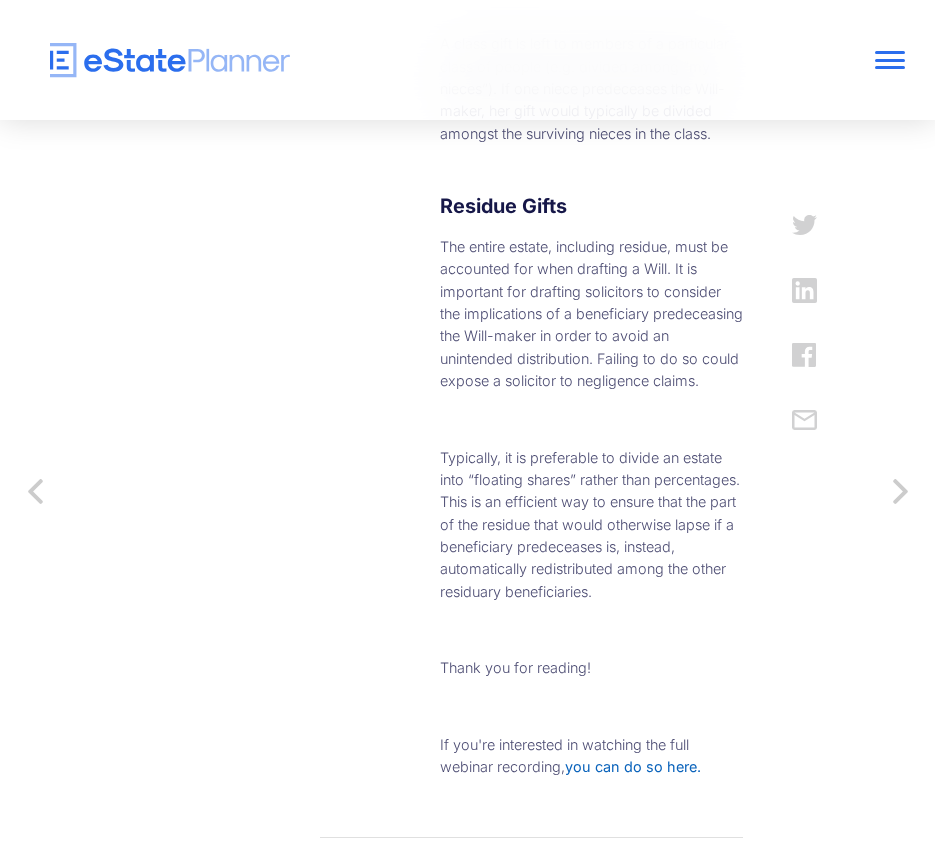 click on "you can do so here." at bounding box center (633, 766) 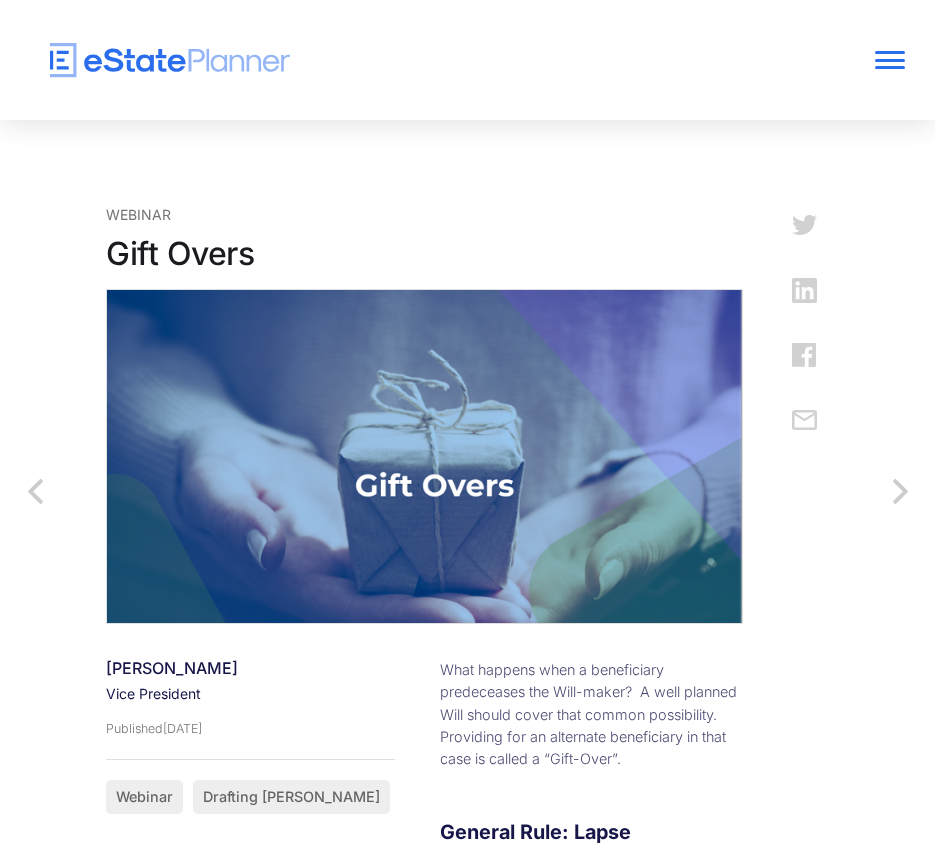 scroll, scrollTop: 0, scrollLeft: 0, axis: both 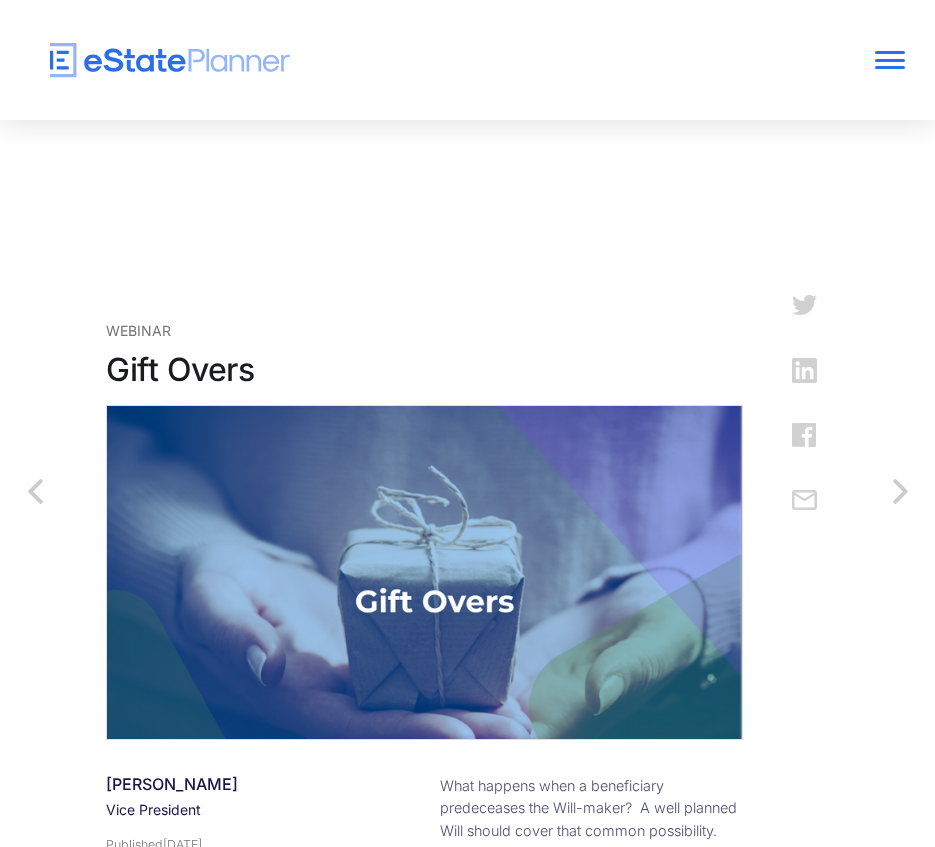 click at bounding box center (890, 60) 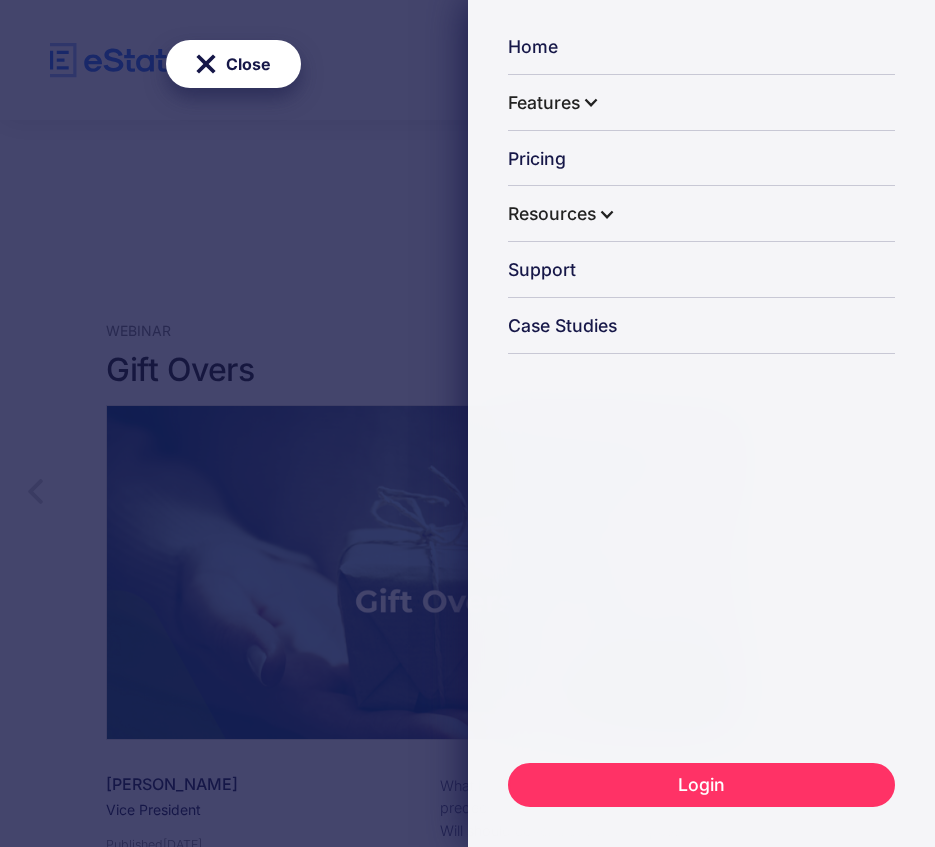 click on "Close Home Features Capture Client Data Generate Estate Plans Generate Legal Documents Pricing Resources Guides & resources Estate practice report Intake form template Estate planning guide Estate planning checklist Blog CPD–Accredited learning CPD-accredited webinars Free online courses About Estate planner Product tour User tutorials Case studies Support Case Studies Login" at bounding box center (467, 423) 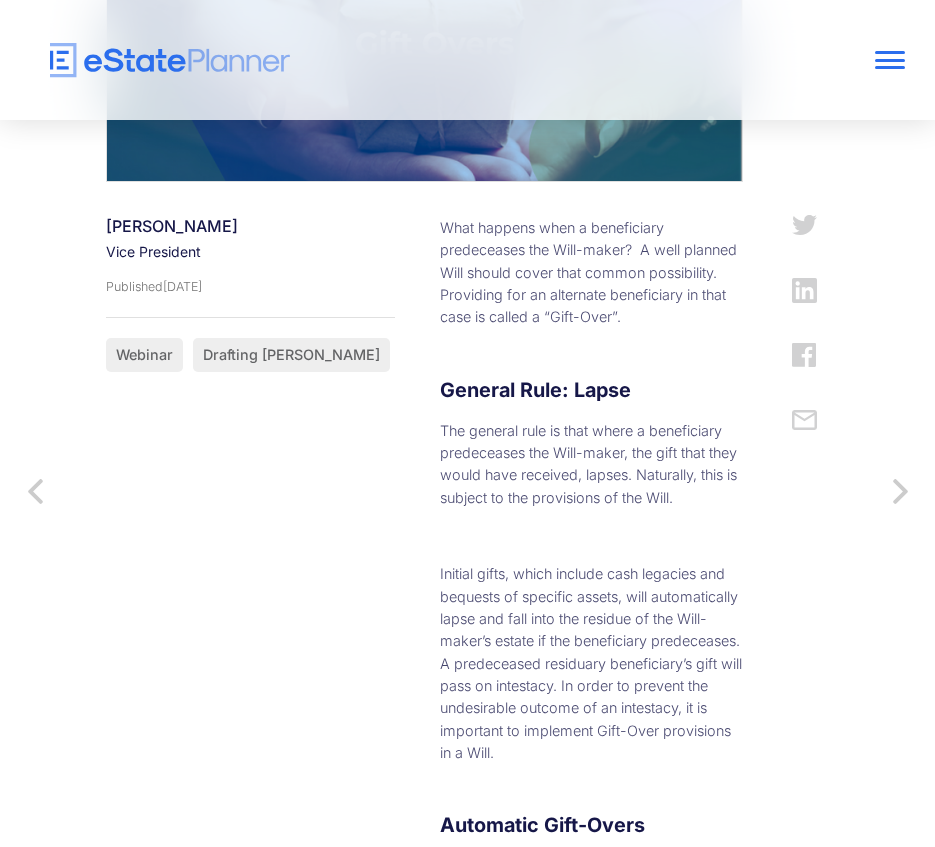 scroll, scrollTop: 500, scrollLeft: 0, axis: vertical 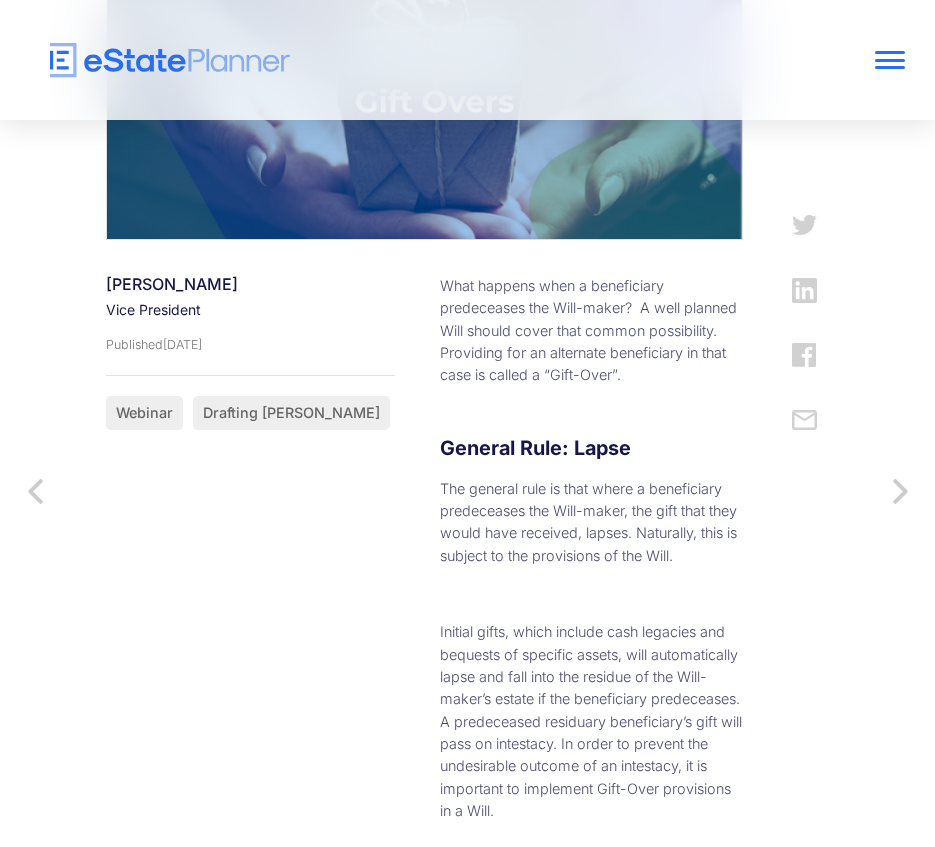 click on "Drafting [PERSON_NAME]" at bounding box center [291, 413] 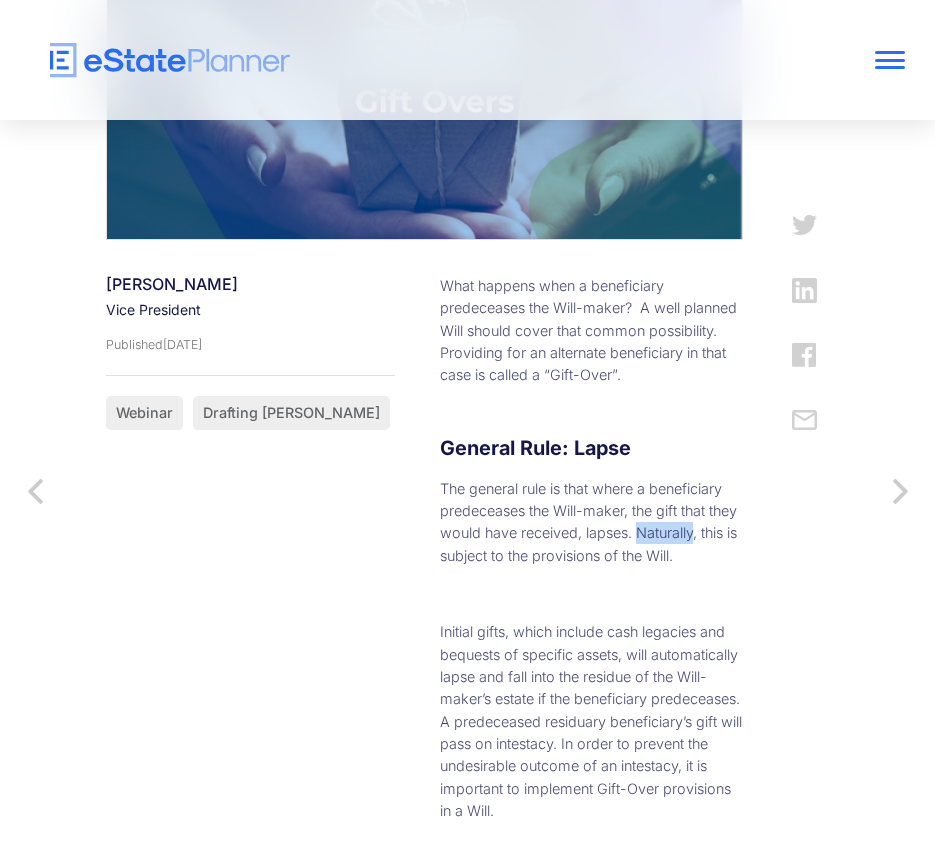 click on "The general rule is that where a beneficiary predeceases the Will-maker, the gift that they would have received, lapses. Naturally, this is subject to the provisions of the Will." at bounding box center (591, 522) 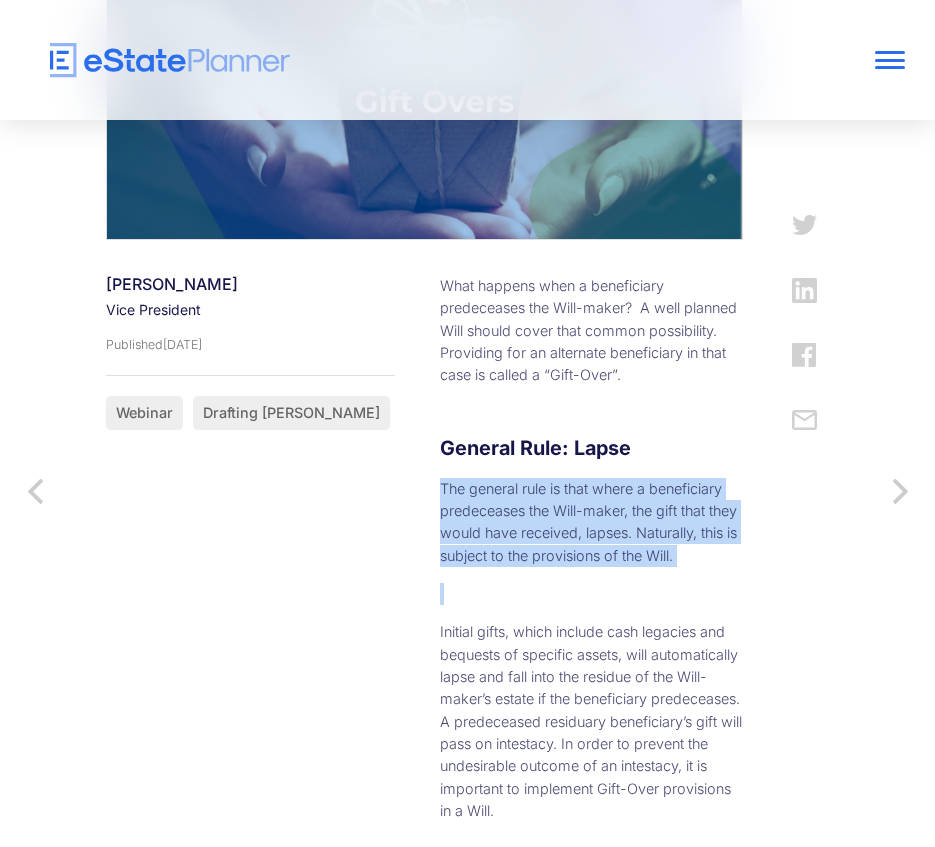 click on "The general rule is that where a beneficiary predeceases the Will-maker, the gift that they would have received, lapses. Naturally, this is subject to the provisions of the Will." at bounding box center (591, 522) 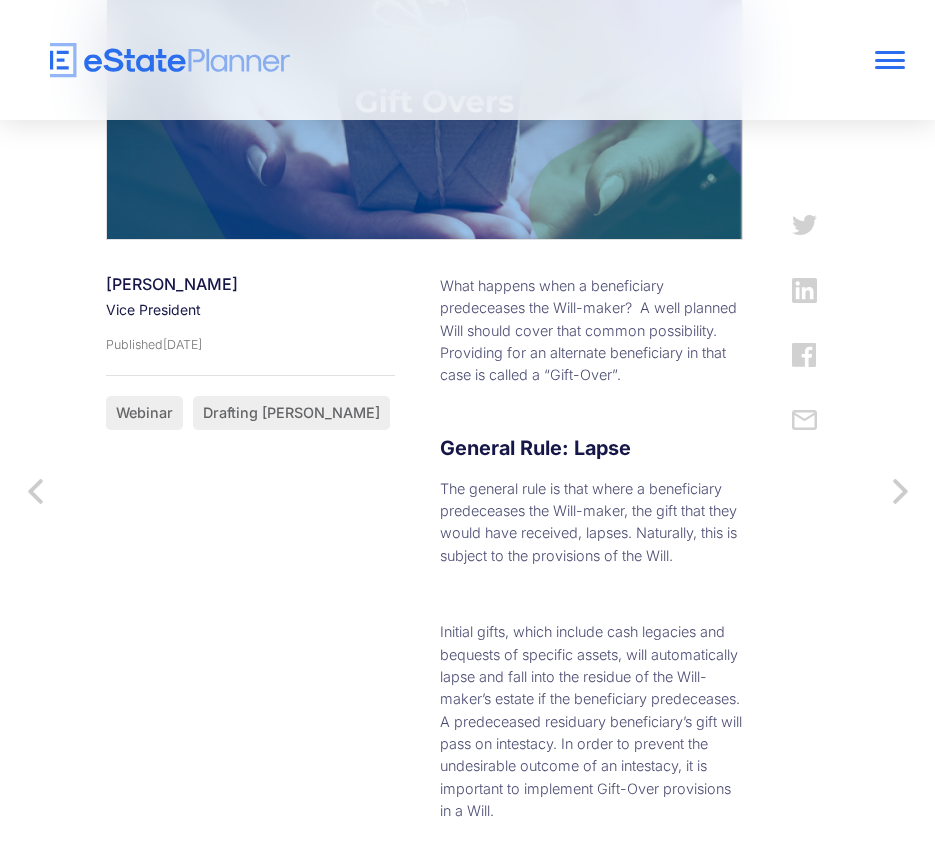 drag, startPoint x: 405, startPoint y: 540, endPoint x: 325, endPoint y: 470, distance: 106.30146 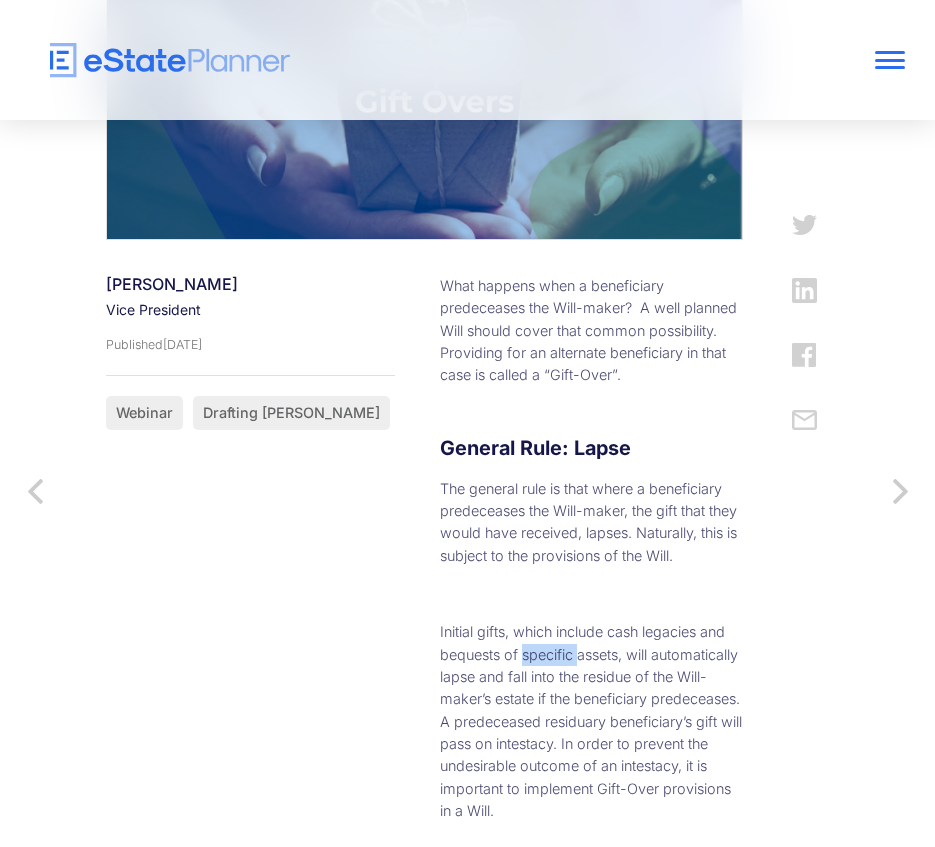 click on "Initial gifts, which include cash legacies and bequests of specific assets, will automatically lapse and fall into the residue of the Will-maker’s estate if the beneficiary predeceases. A predeceased residuary beneficiary’s gift will pass on intestacy. In order to prevent the undesirable outcome of an intestacy, it is important to implement Gift-Over provisions in a Will." at bounding box center [591, 721] 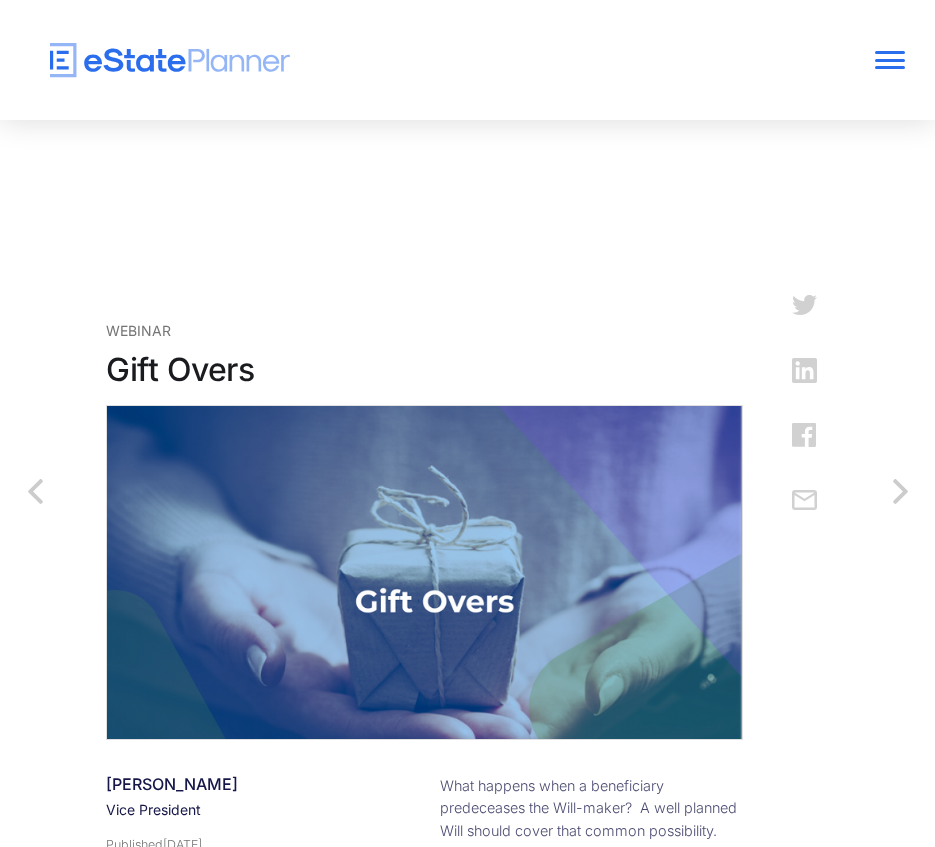 scroll, scrollTop: 0, scrollLeft: 0, axis: both 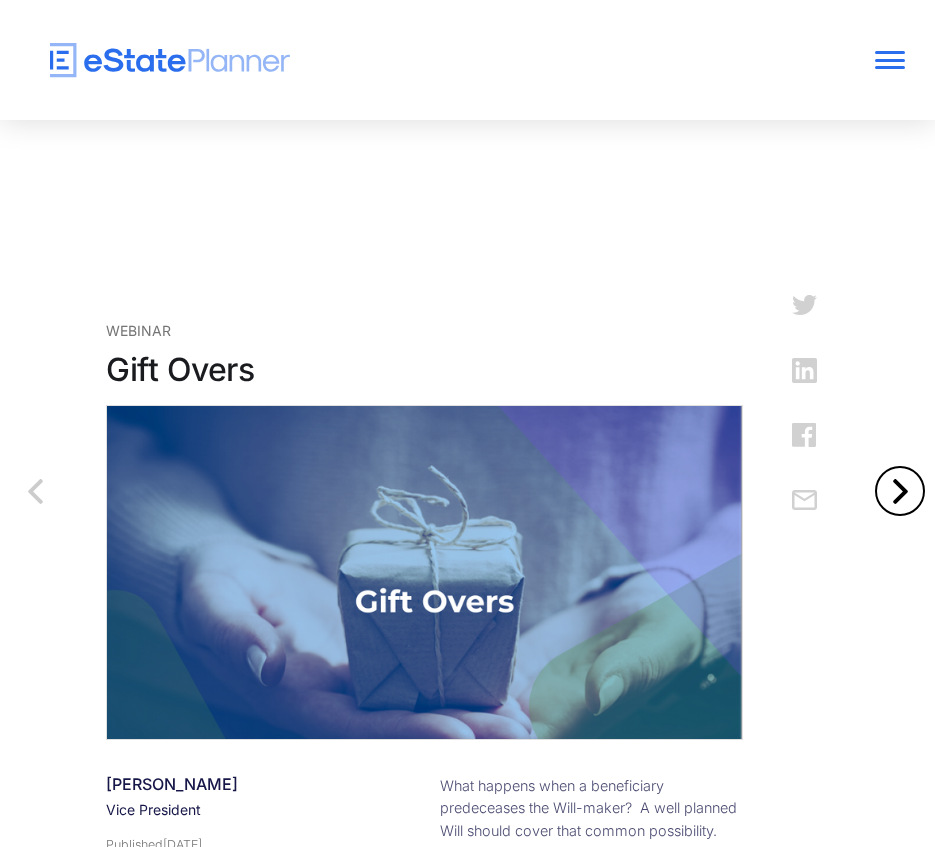 click at bounding box center (900, 491) 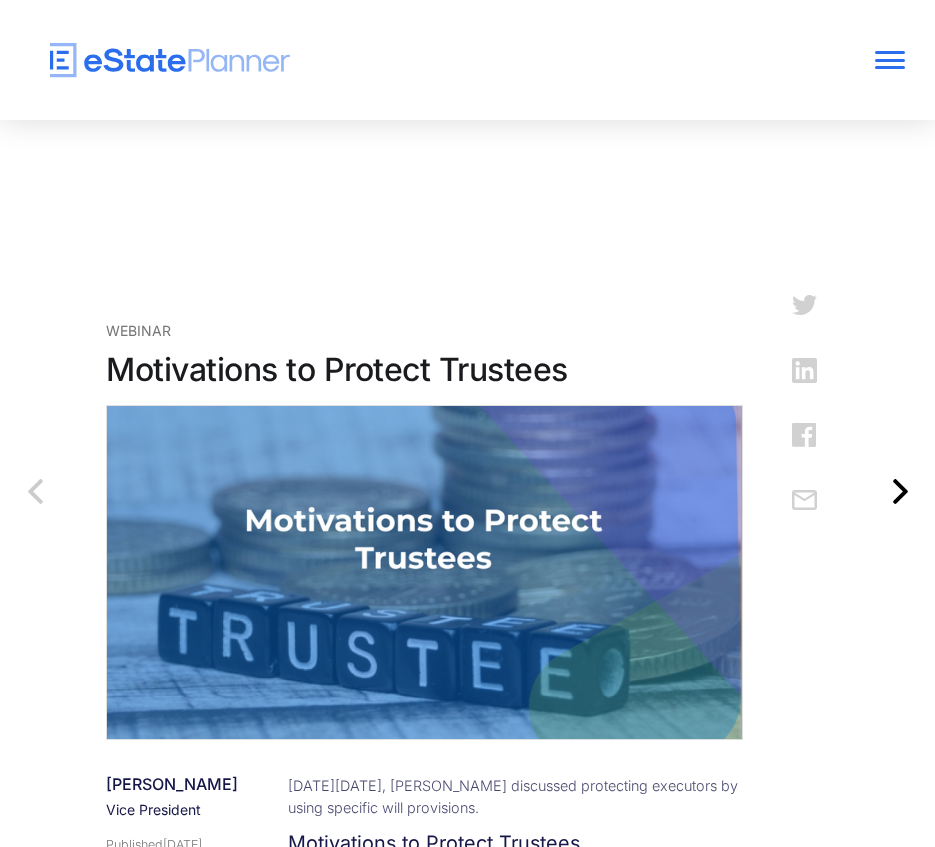 scroll, scrollTop: 0, scrollLeft: 0, axis: both 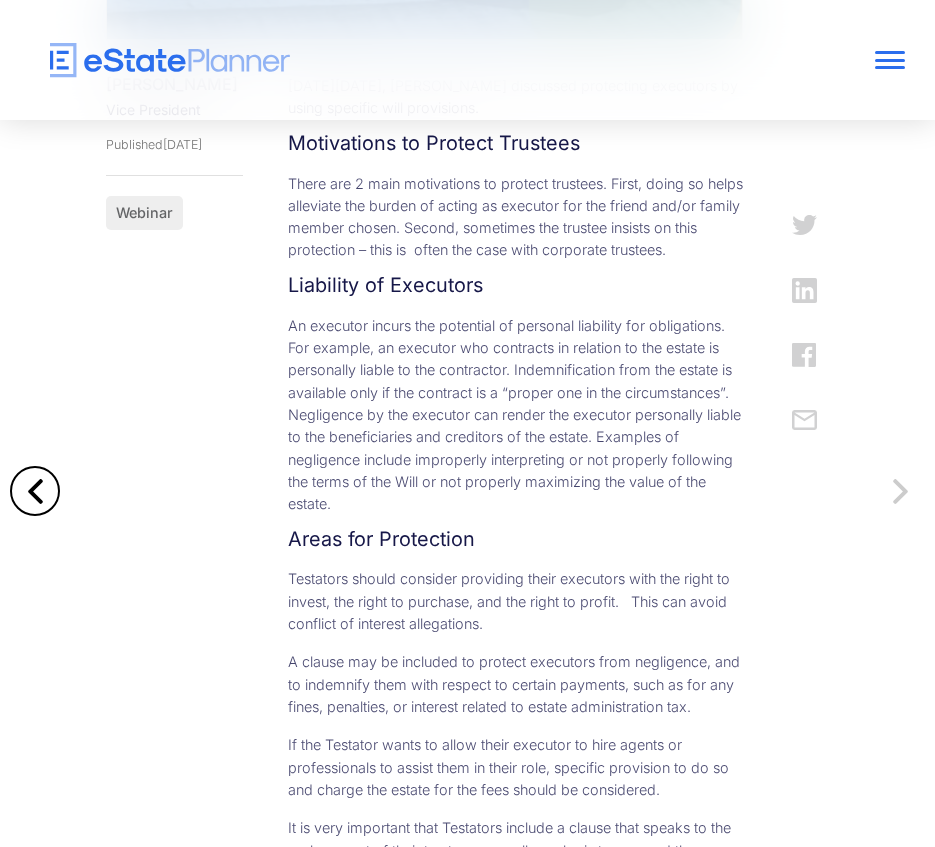 click at bounding box center (35, 491) 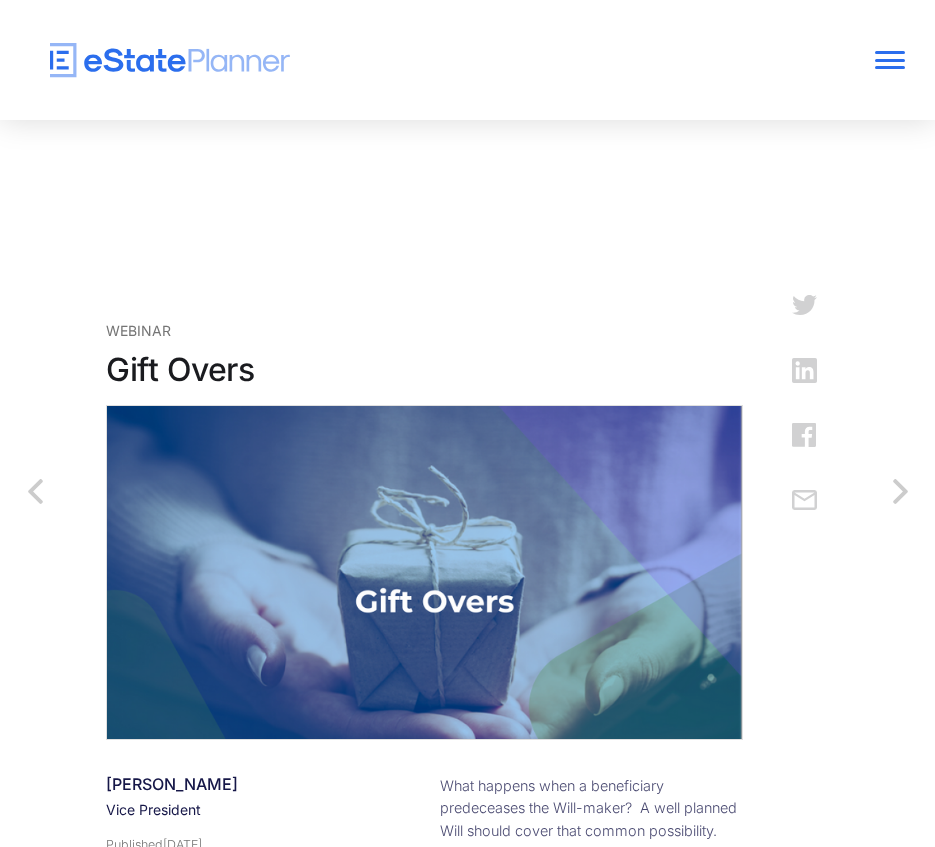 scroll, scrollTop: 0, scrollLeft: 0, axis: both 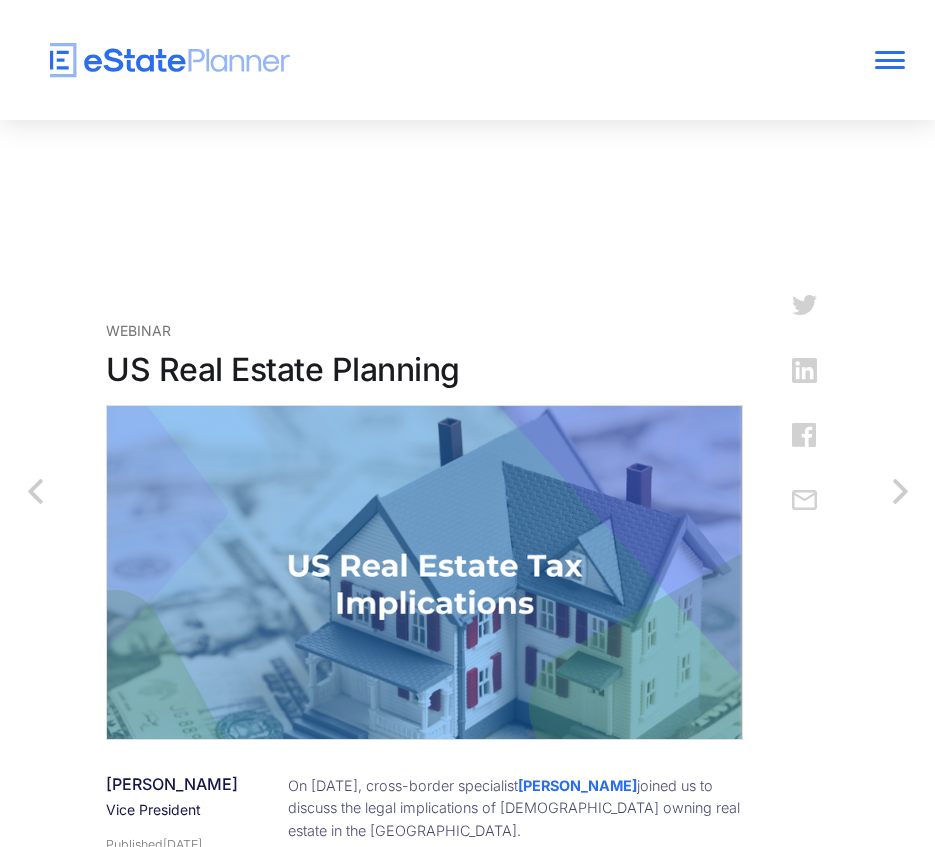 click at bounding box center (35, 491) 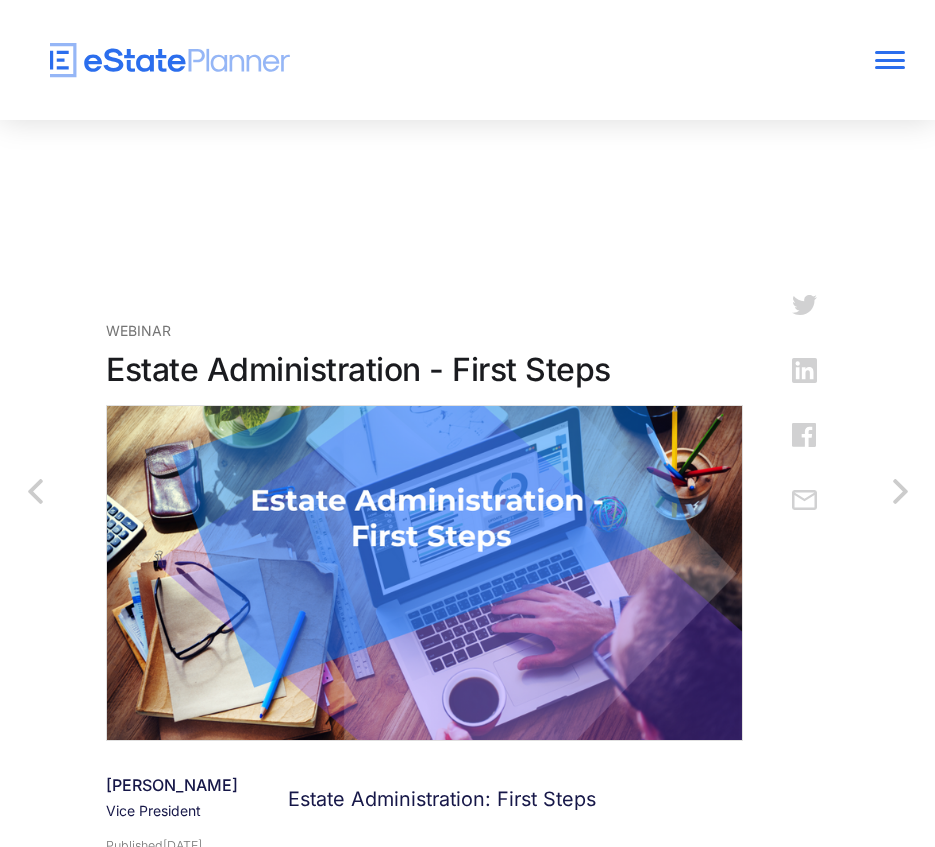 scroll, scrollTop: 0, scrollLeft: 0, axis: both 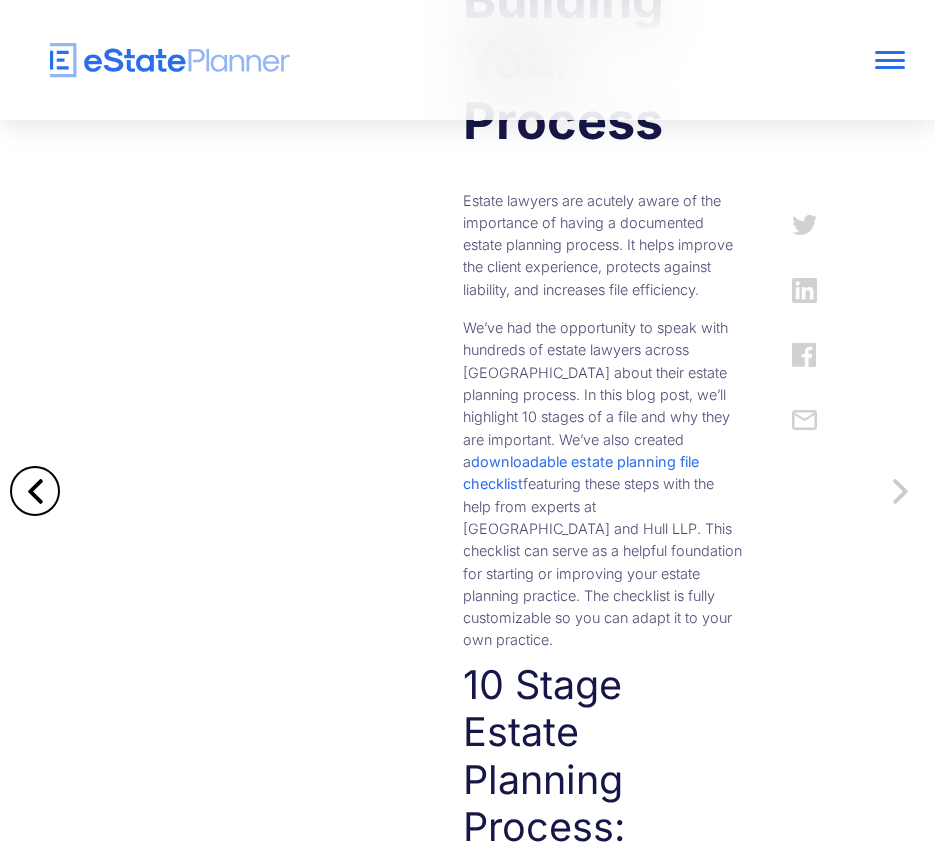 click at bounding box center [35, 491] 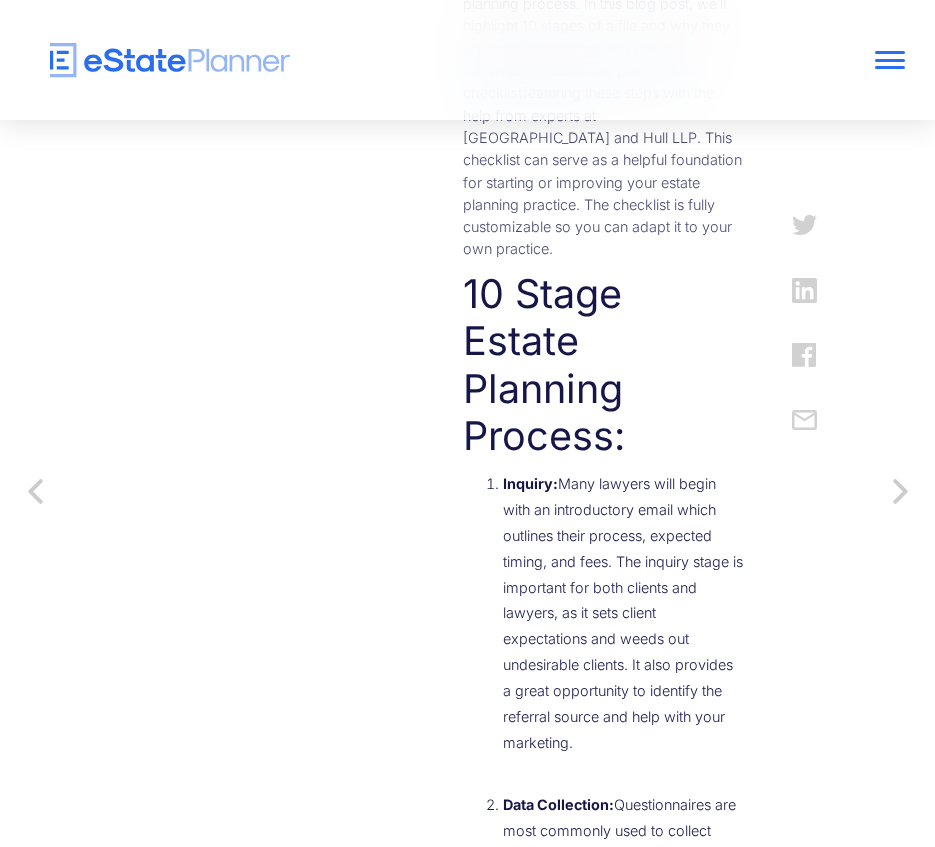 scroll, scrollTop: 2000, scrollLeft: 0, axis: vertical 